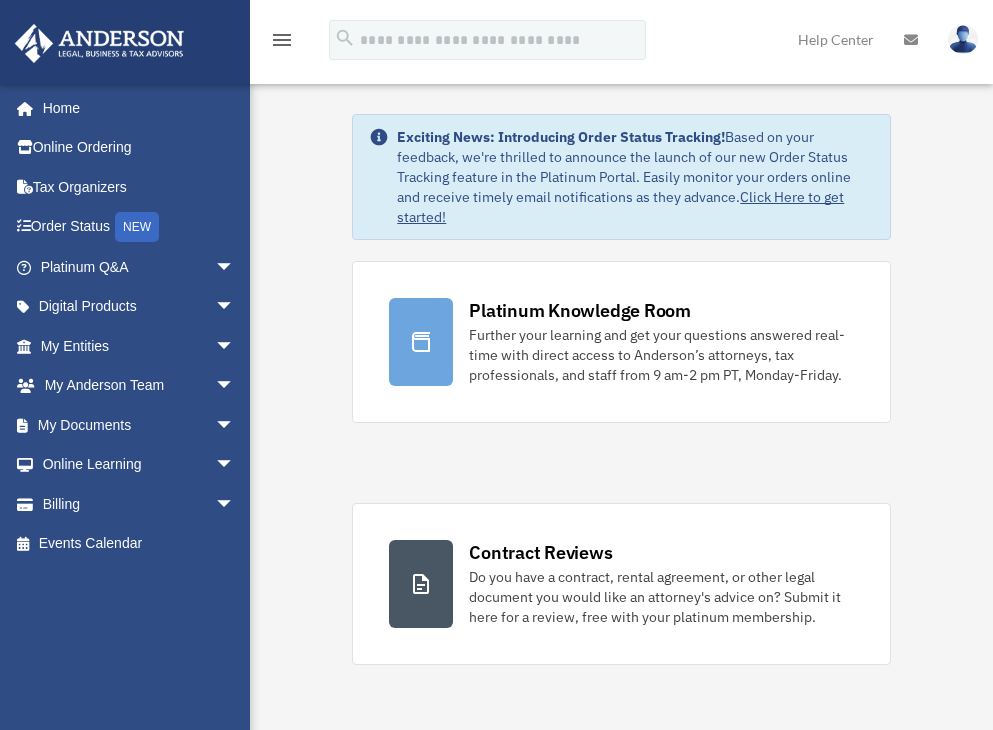 scroll, scrollTop: 0, scrollLeft: 0, axis: both 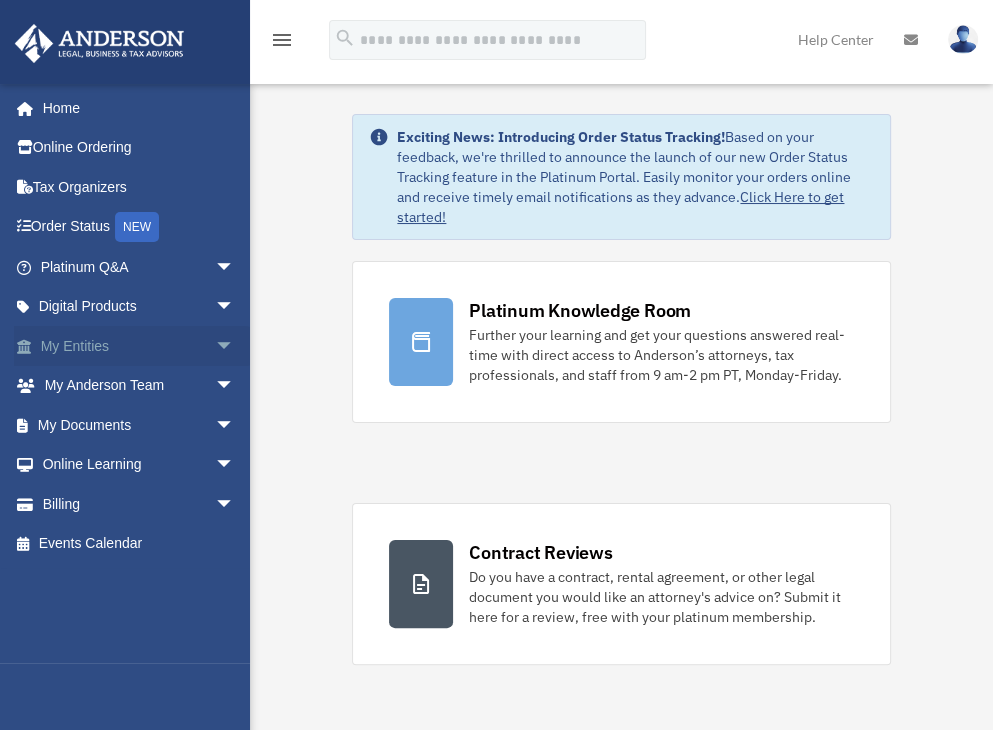 click on "My Entities arrow_drop_down" at bounding box center [139, 346] 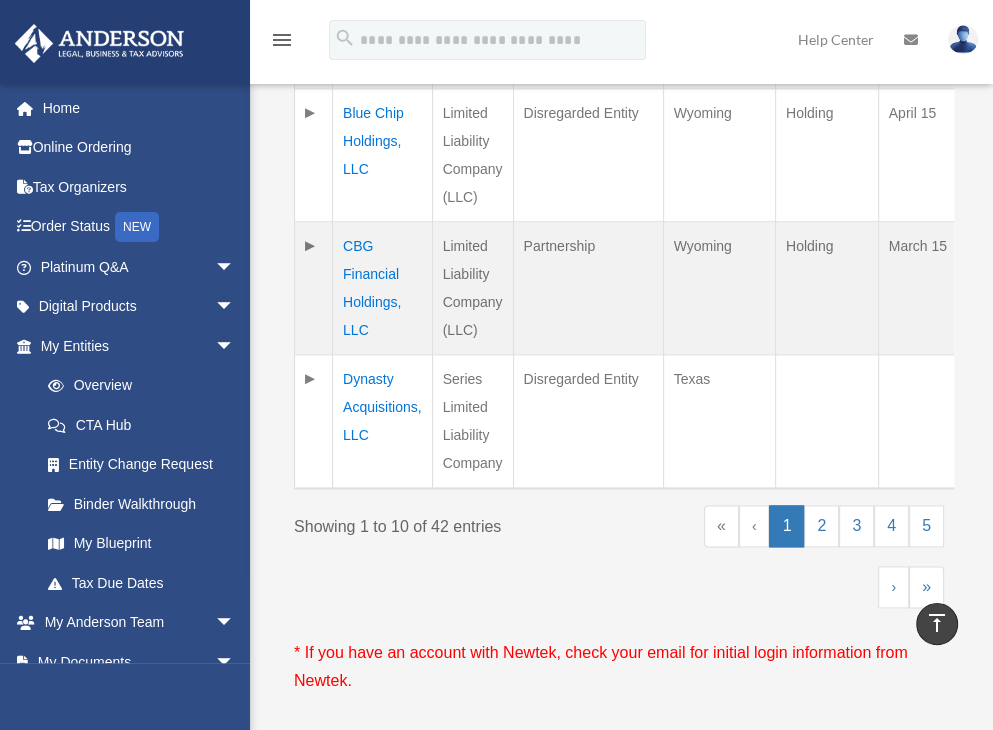 scroll, scrollTop: 1466, scrollLeft: 0, axis: vertical 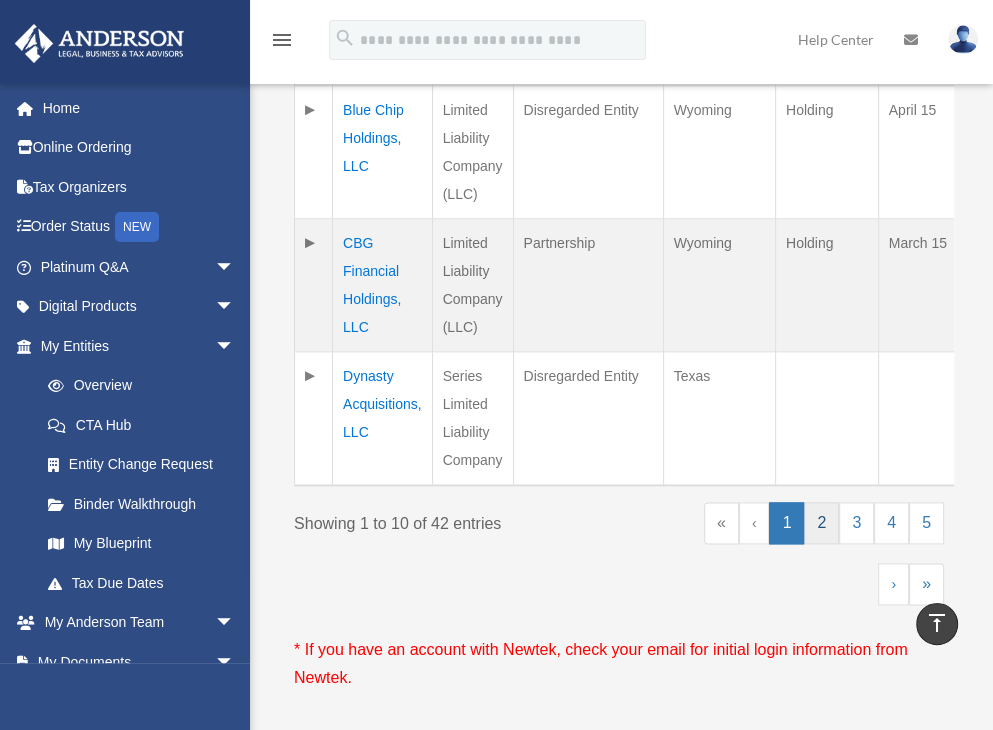 click on "2" at bounding box center [821, 523] 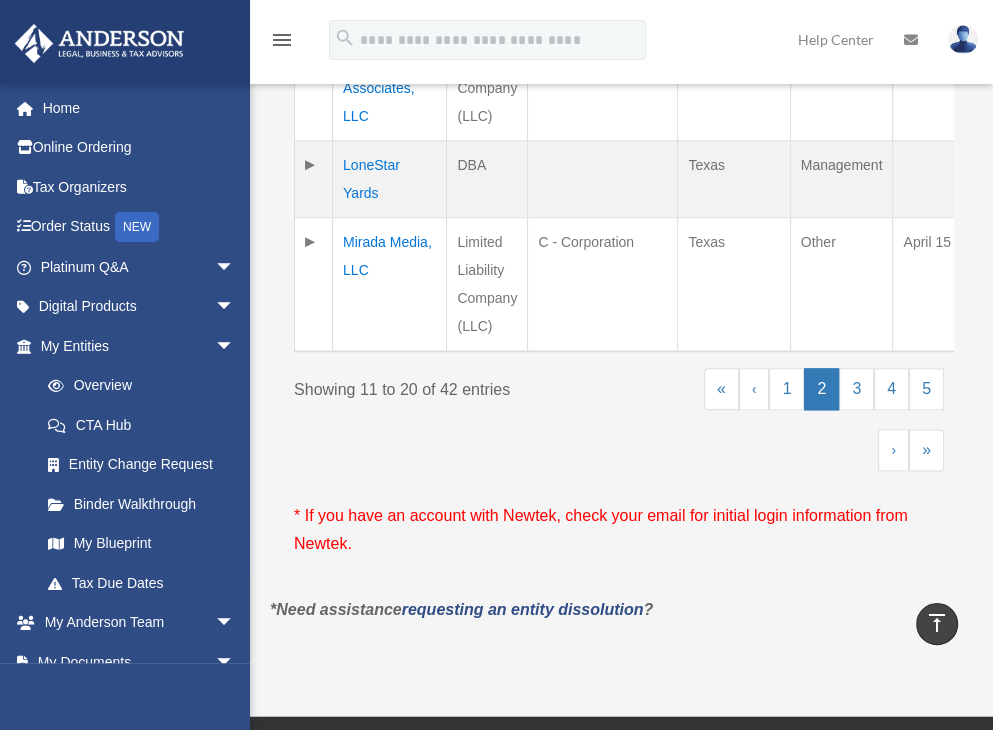 scroll, scrollTop: 1468, scrollLeft: 0, axis: vertical 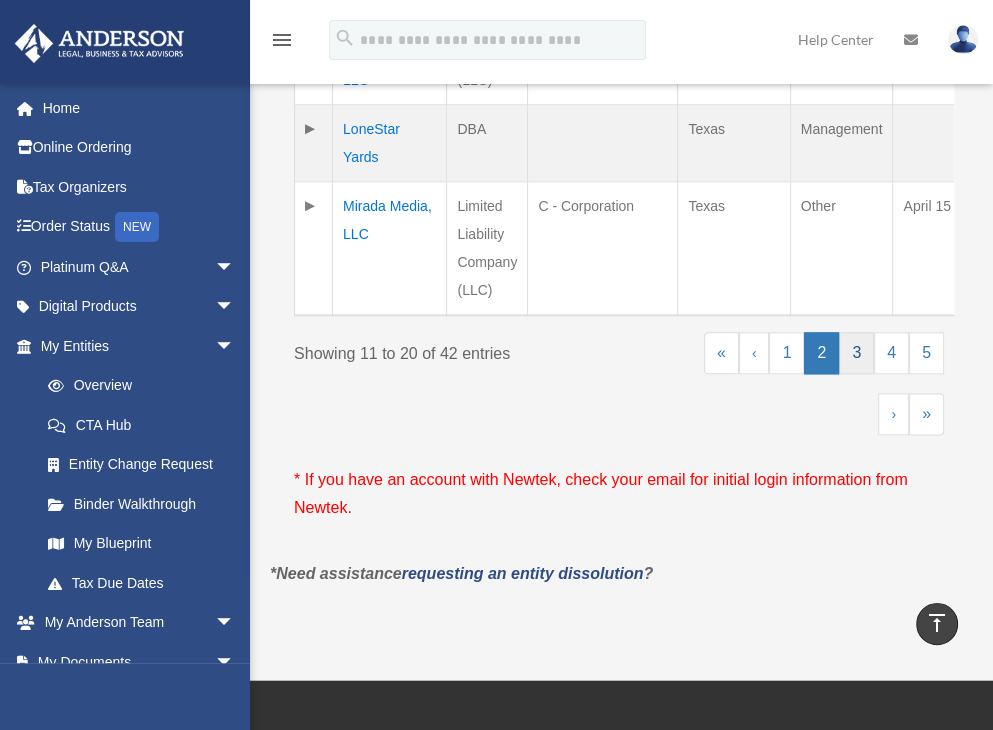 click on "3" at bounding box center [856, 353] 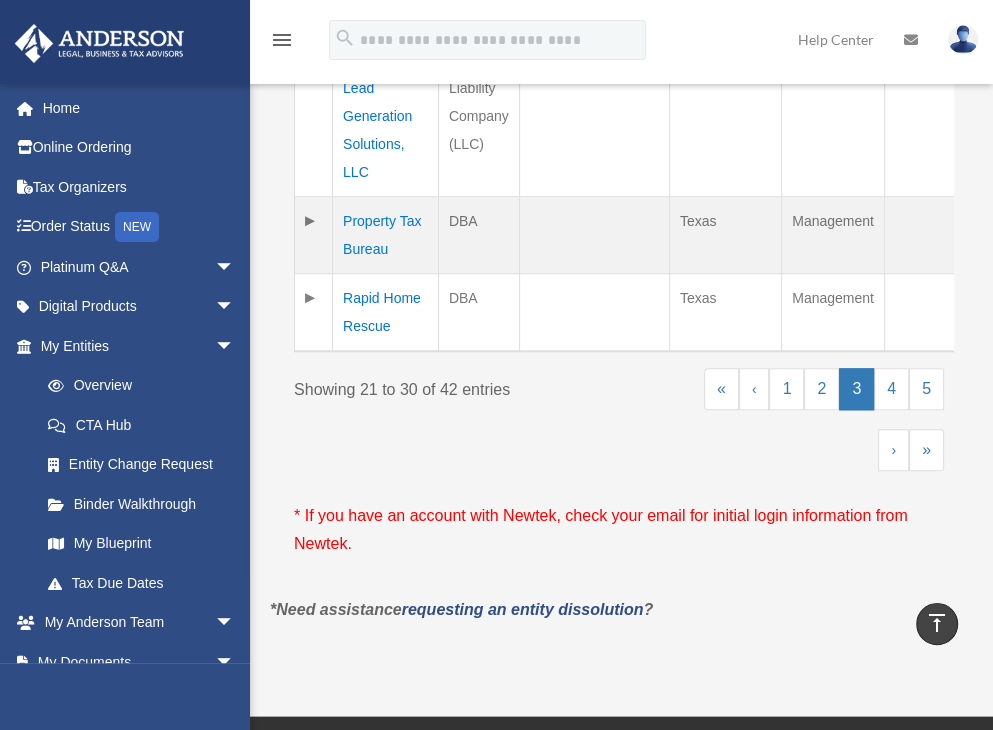 scroll, scrollTop: 1119, scrollLeft: 0, axis: vertical 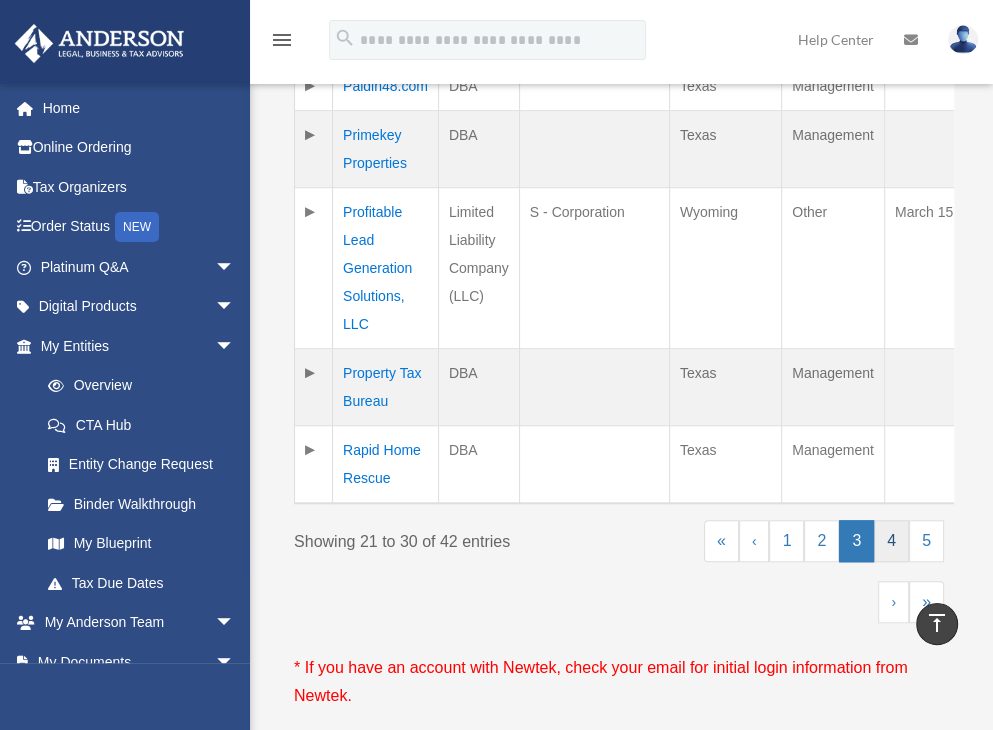 click on "4" at bounding box center [891, 541] 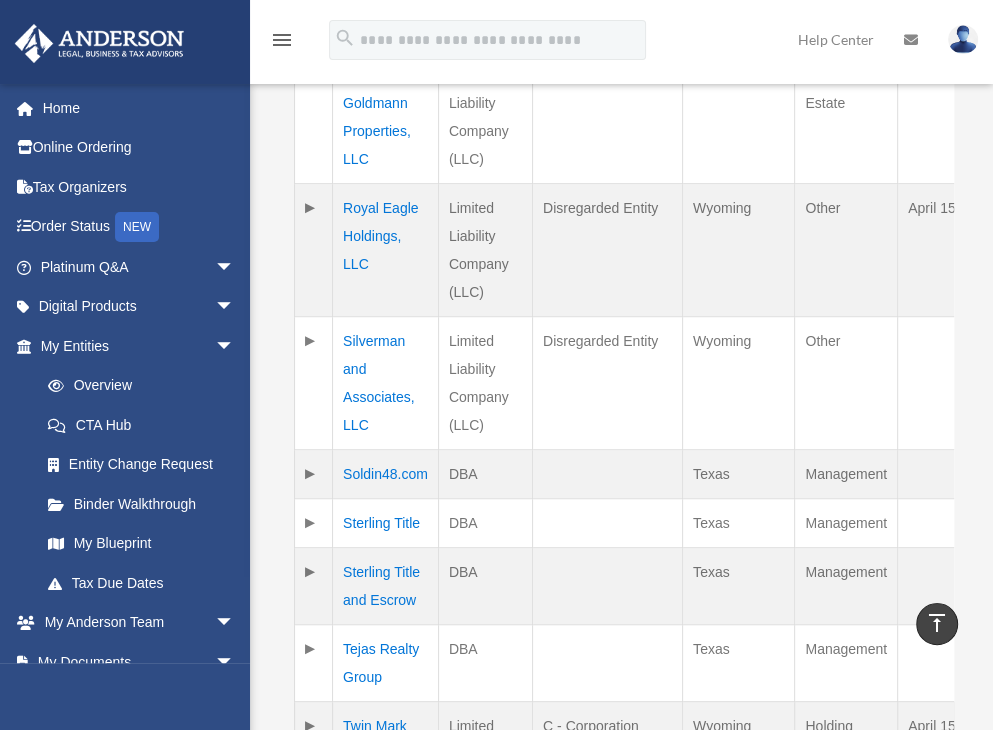 scroll, scrollTop: 732, scrollLeft: 0, axis: vertical 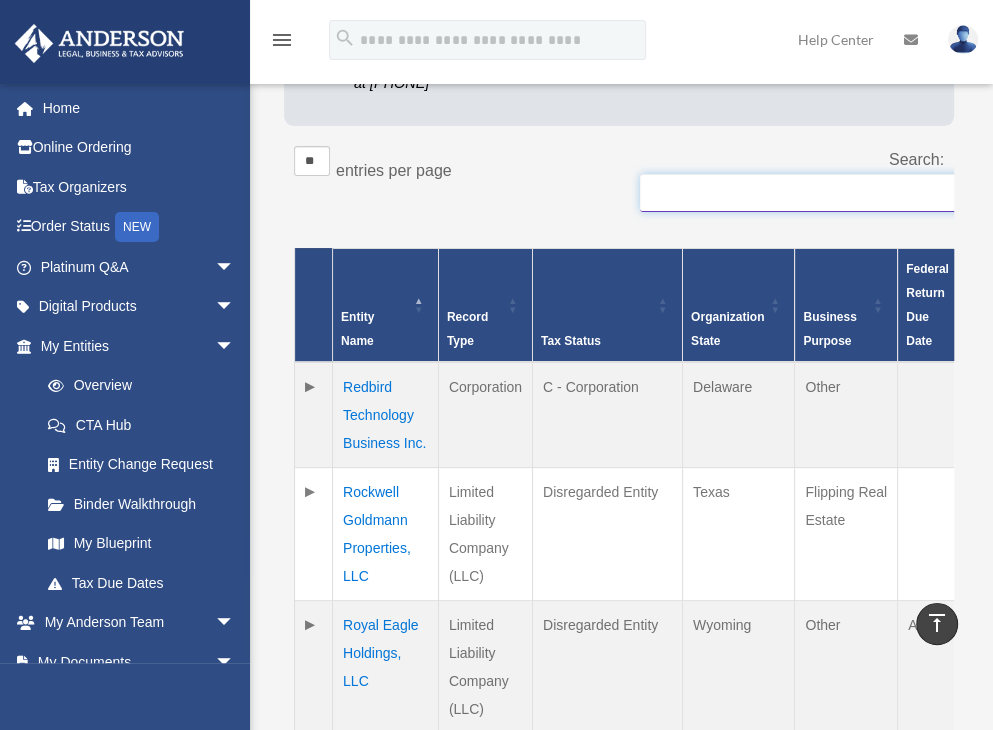 click on "Search:" at bounding box center (840, 193) 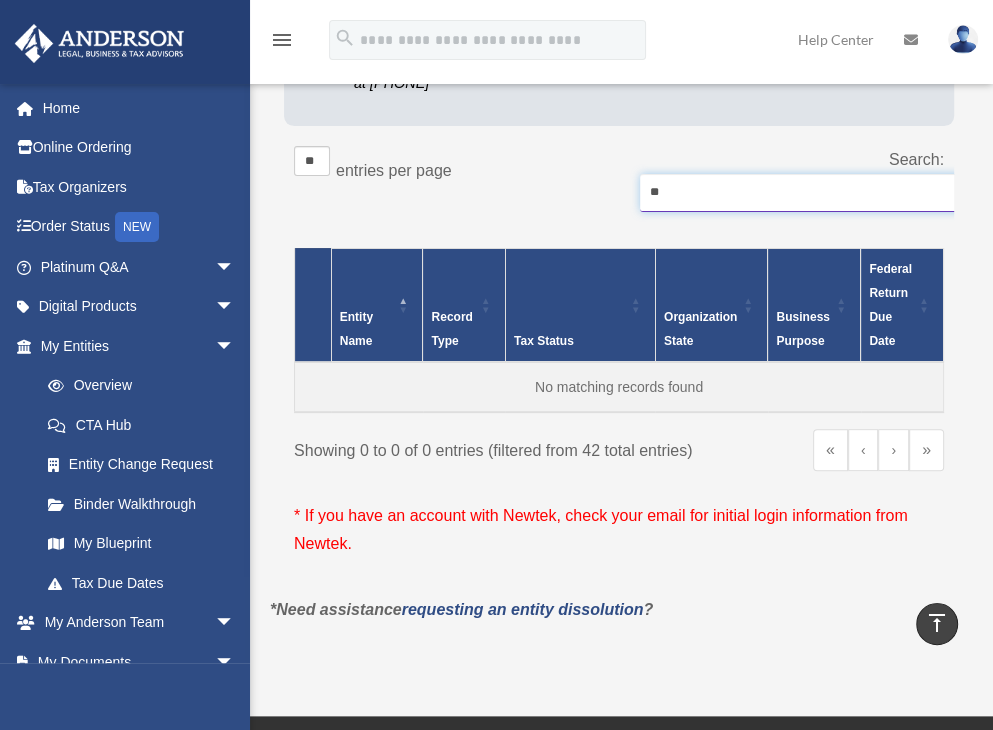 type on "*" 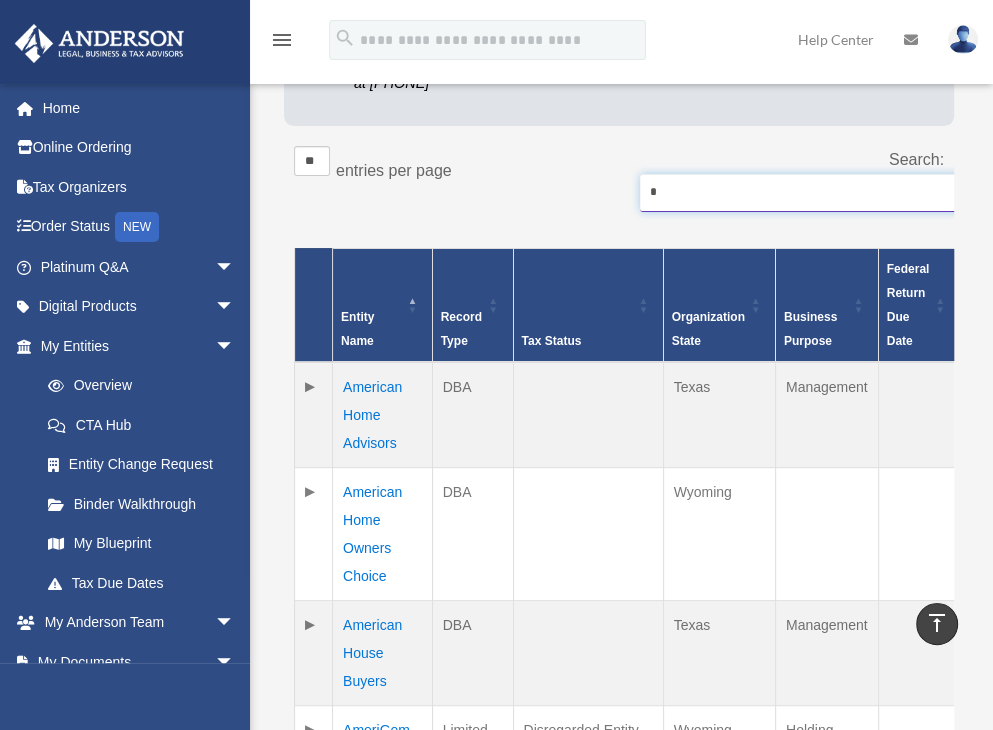 type 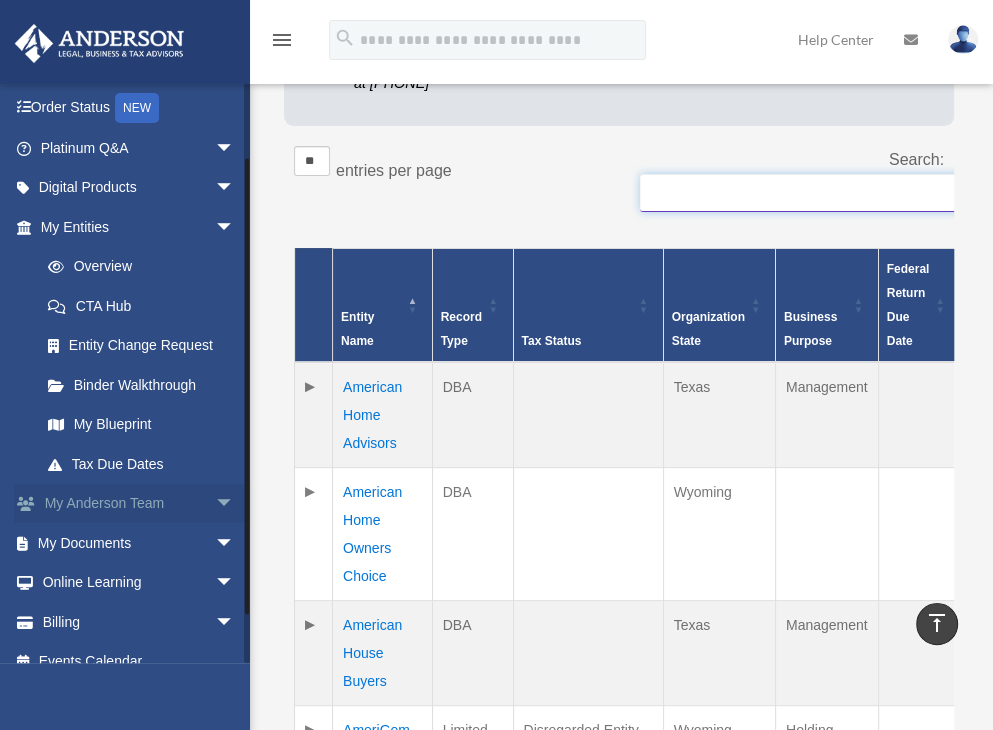 scroll, scrollTop: 122, scrollLeft: 0, axis: vertical 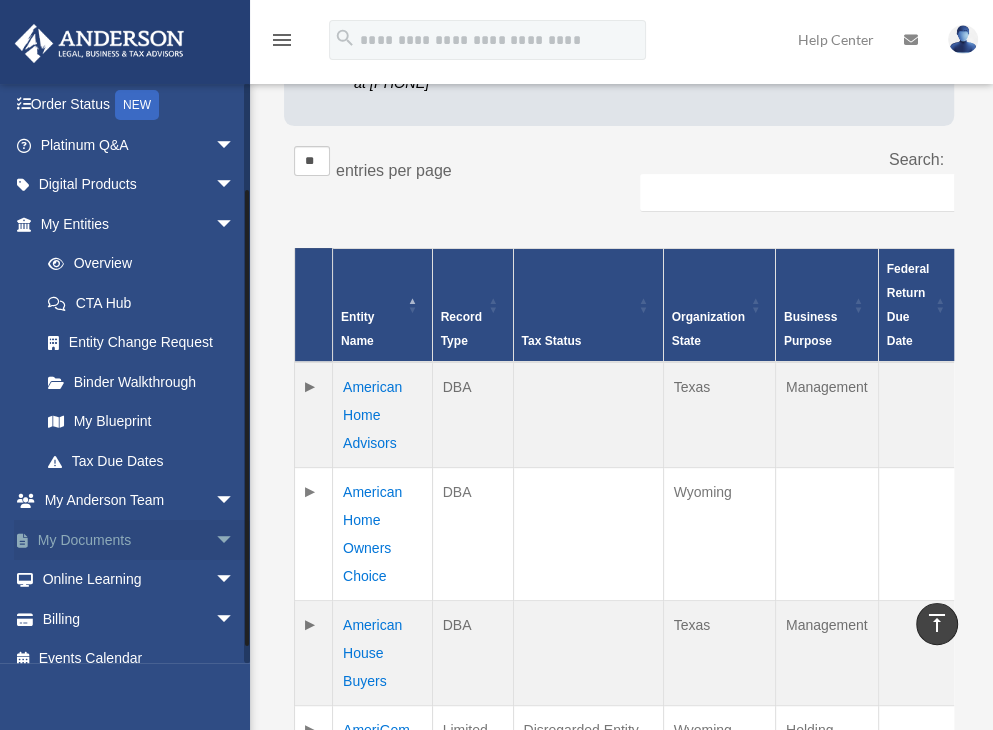 click on "My Documents arrow_drop_down" at bounding box center (139, 540) 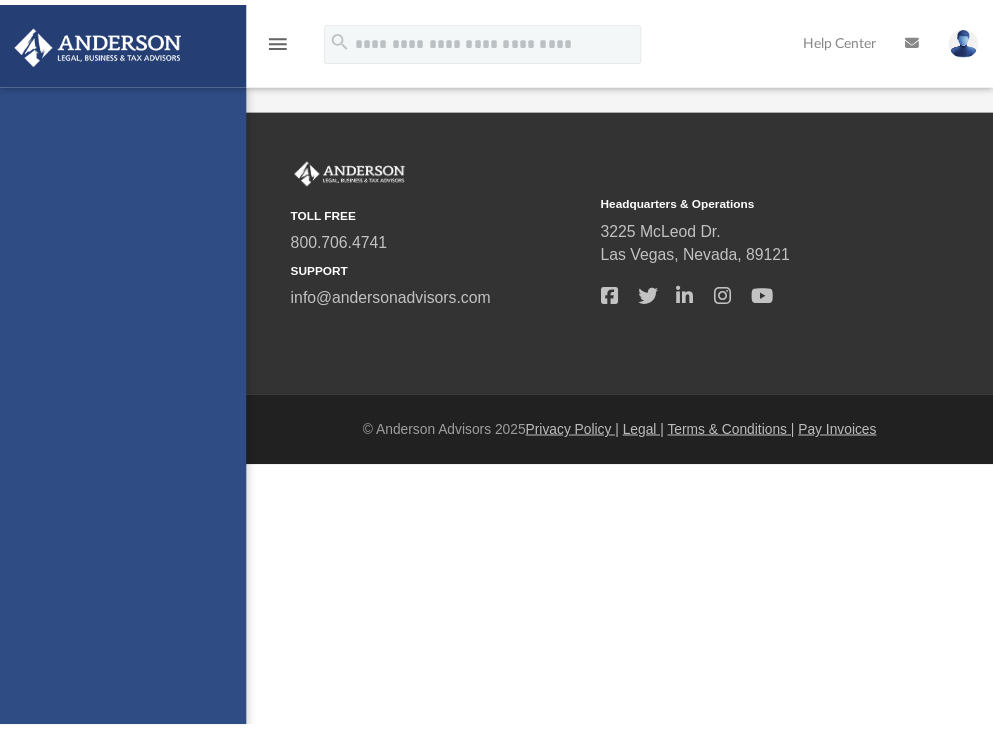 scroll, scrollTop: 0, scrollLeft: 0, axis: both 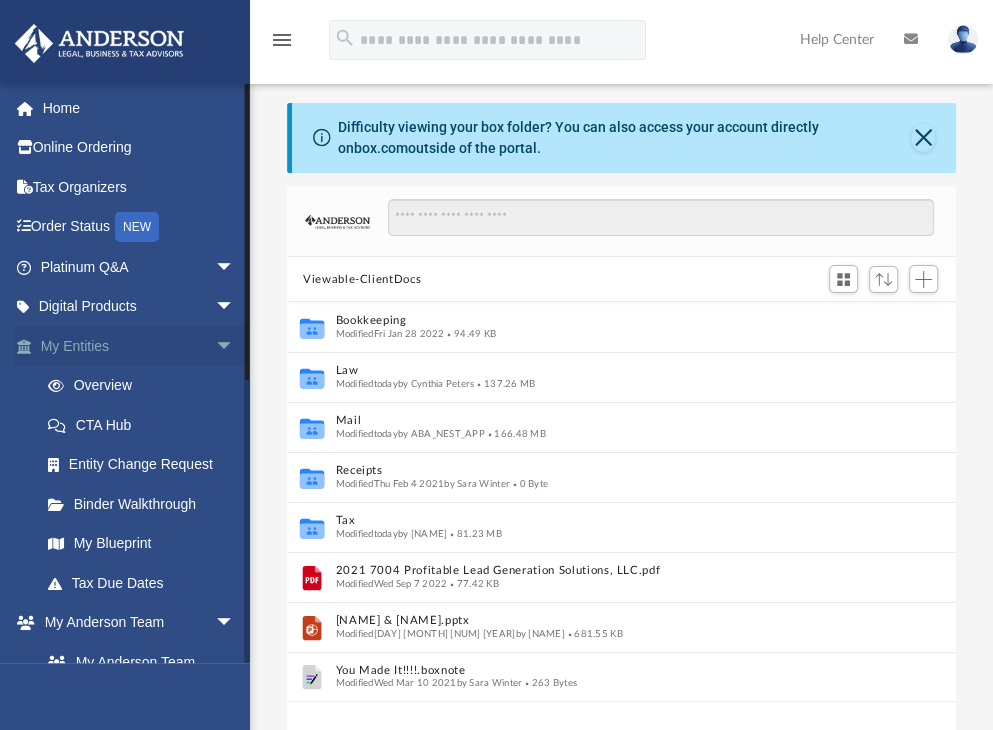 click on "My Entities arrow_drop_down" at bounding box center [139, 346] 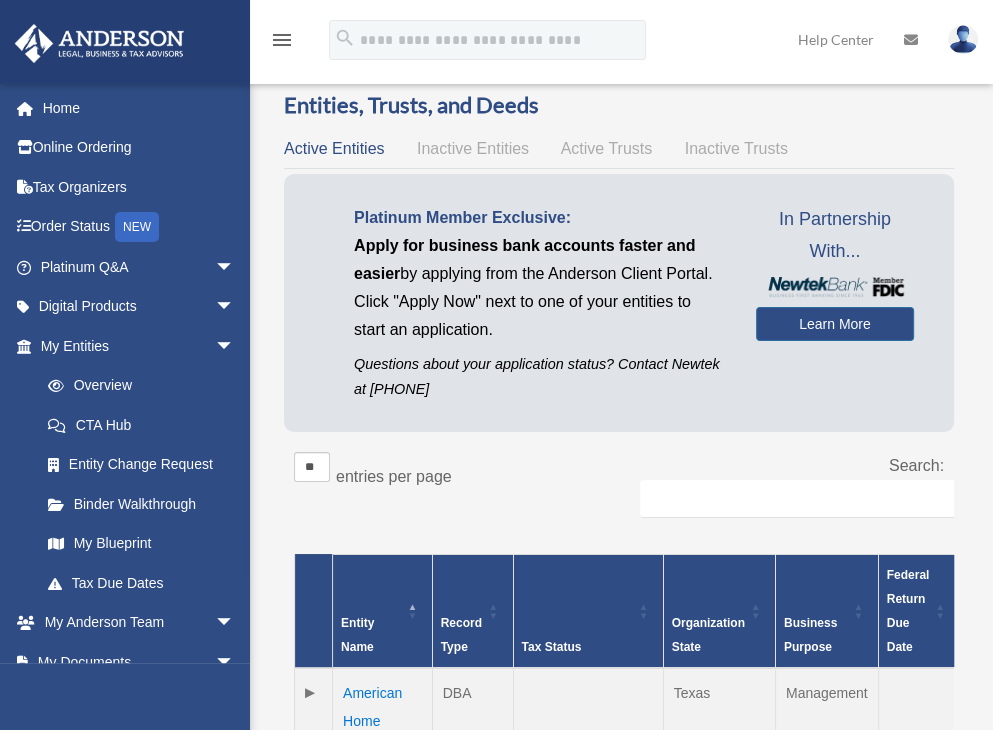 scroll, scrollTop: 3, scrollLeft: 0, axis: vertical 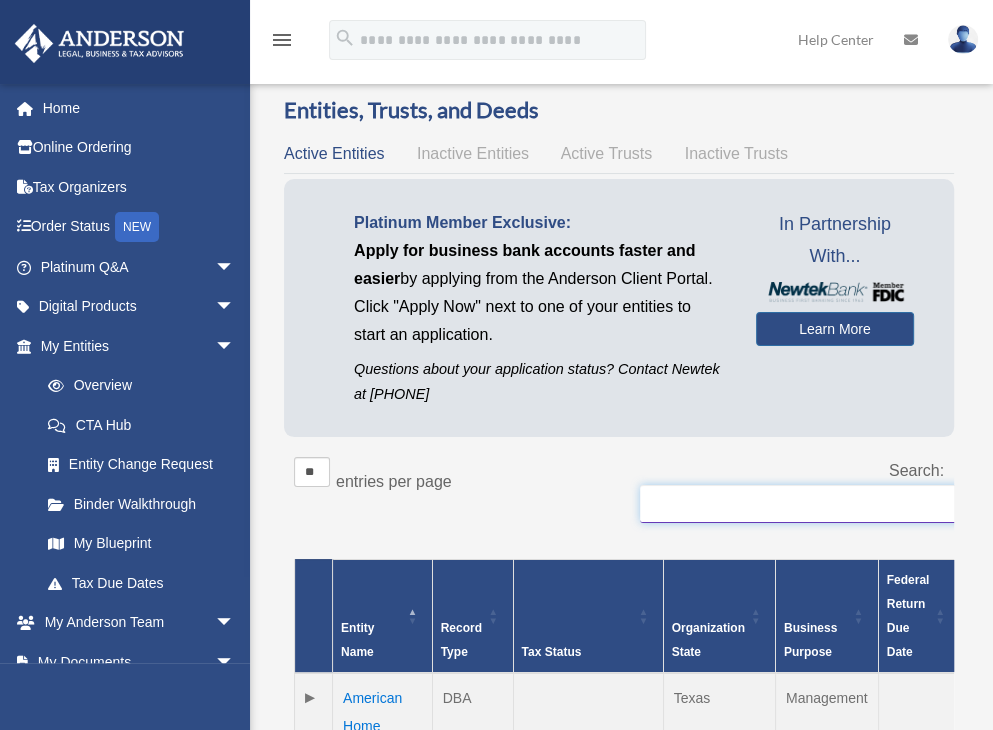 click on "Search:" at bounding box center [840, 504] 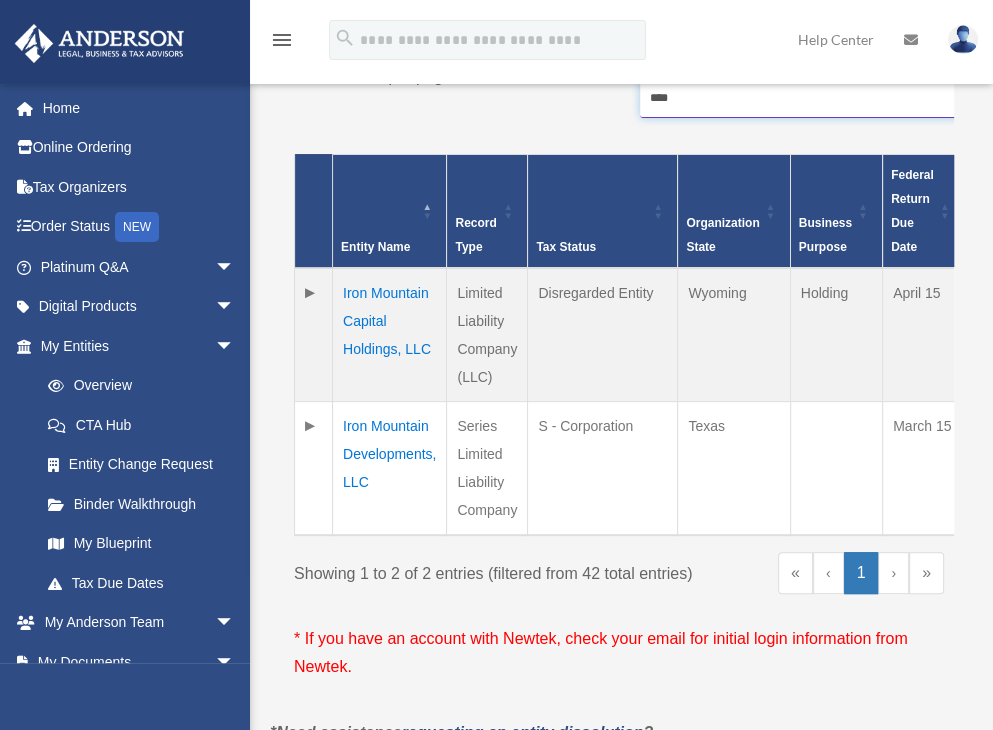 scroll, scrollTop: 431, scrollLeft: 0, axis: vertical 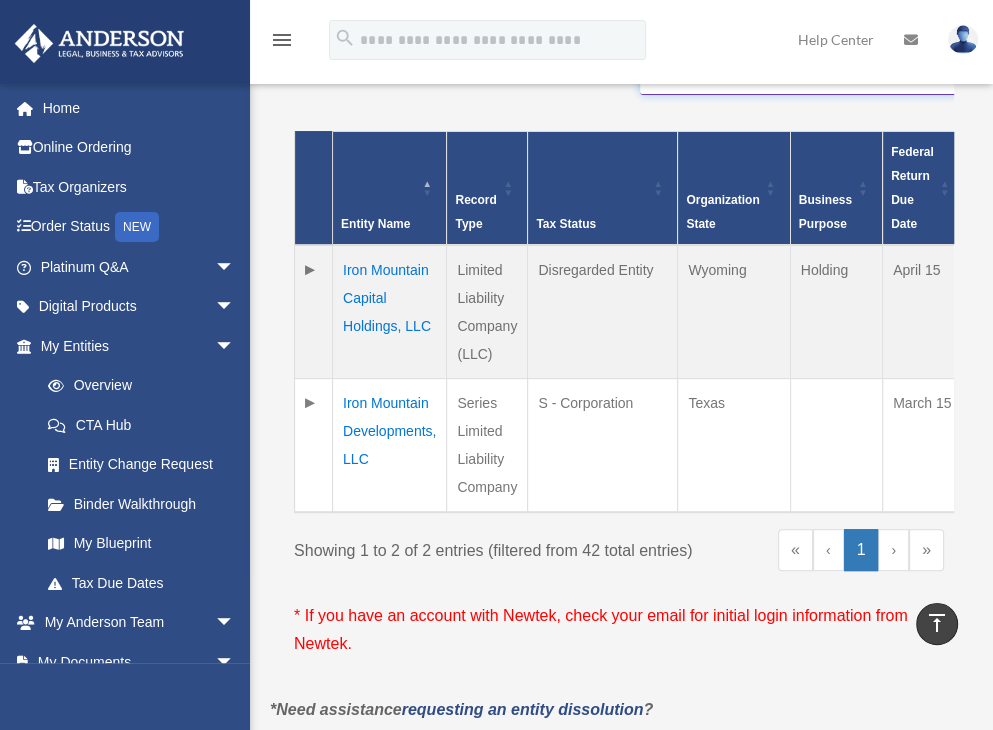 type on "****" 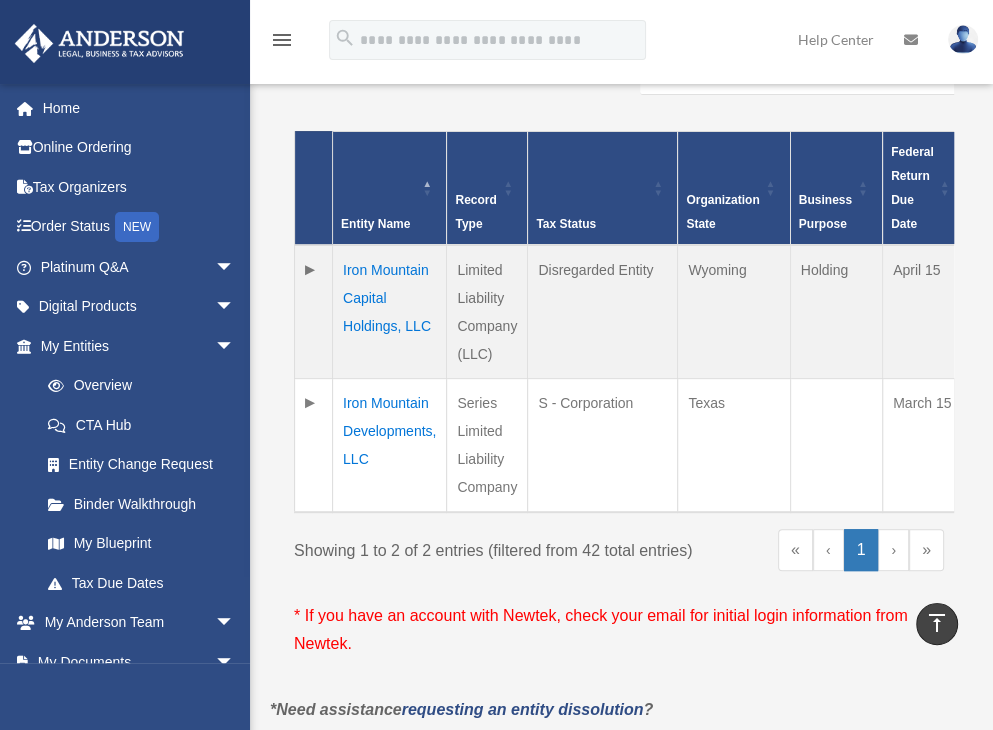 click on "Iron Mountain Developments, LLC" at bounding box center (390, 445) 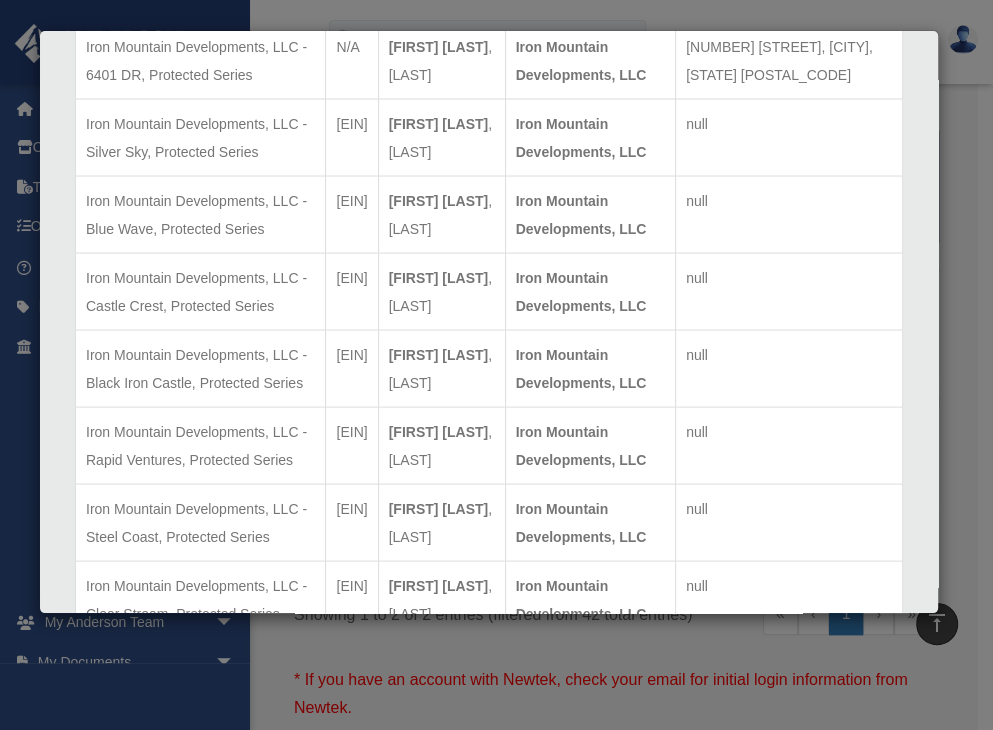 scroll, scrollTop: 2842, scrollLeft: 0, axis: vertical 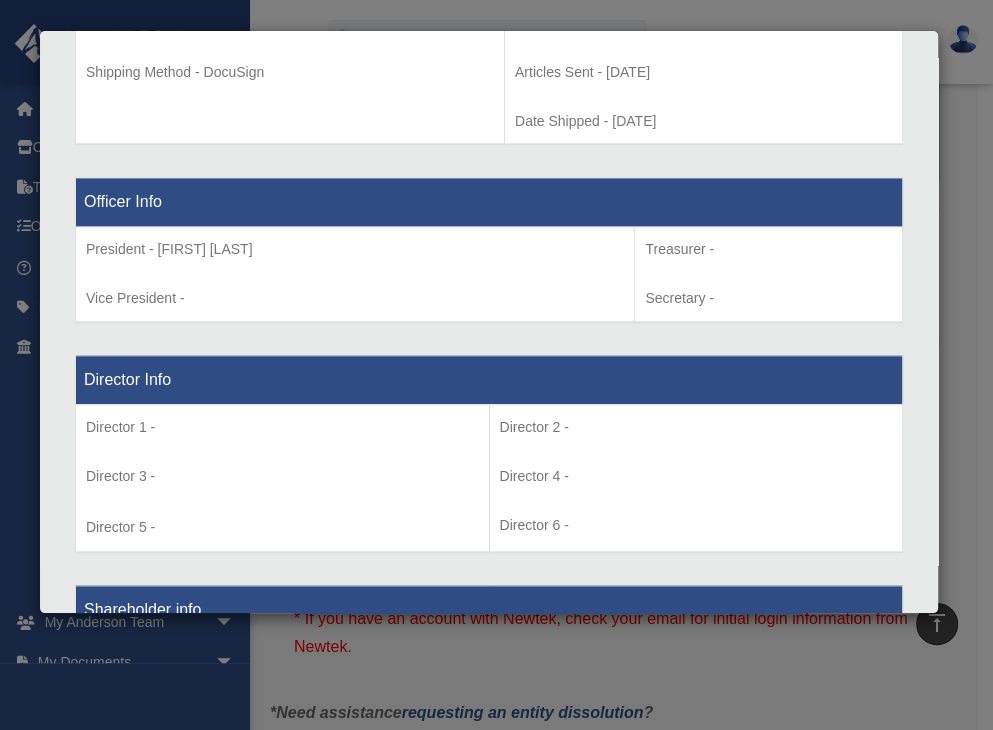 click on "Details
×
Articles Sent
Organizational Date" at bounding box center (496, 365) 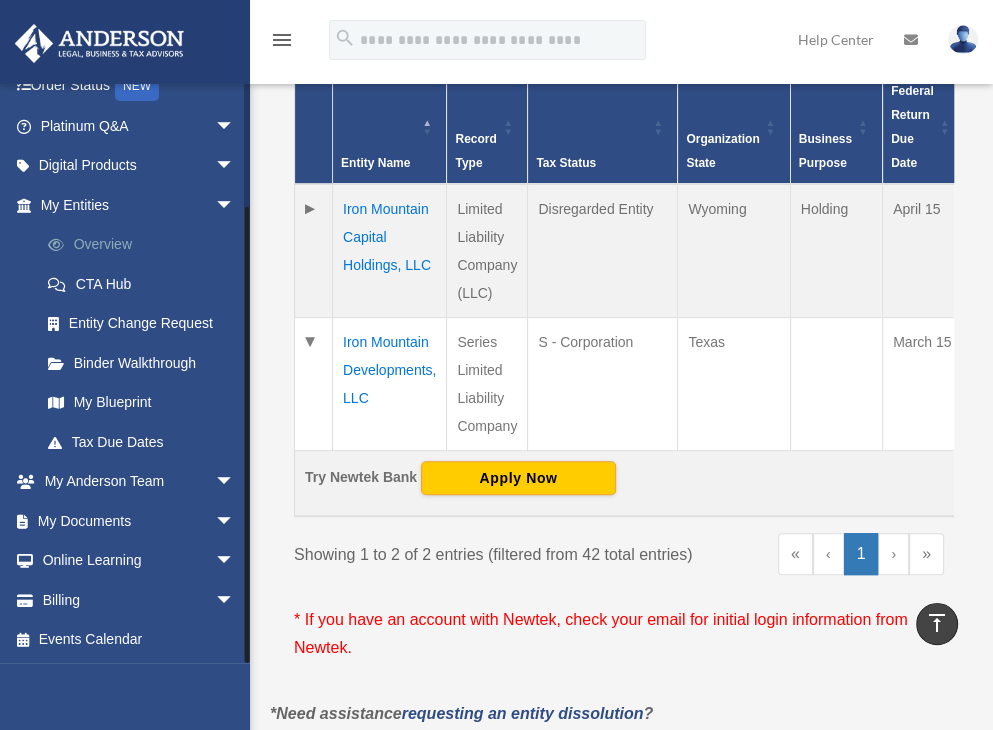 scroll, scrollTop: 140, scrollLeft: 0, axis: vertical 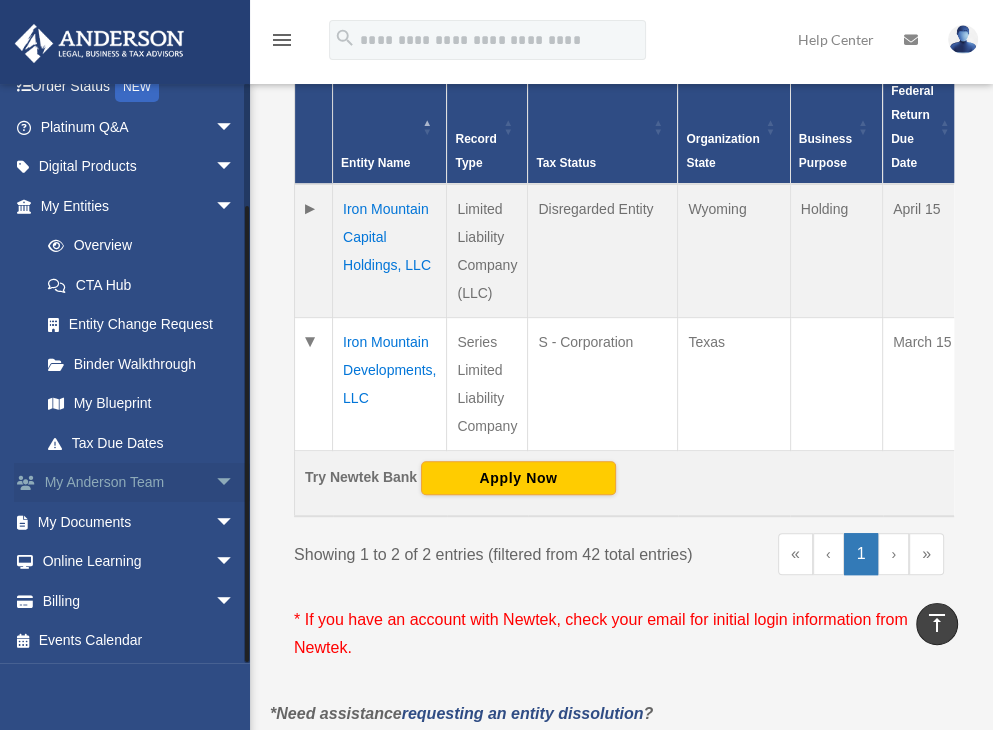 click on "My Anderson Team arrow_drop_down" at bounding box center [139, 483] 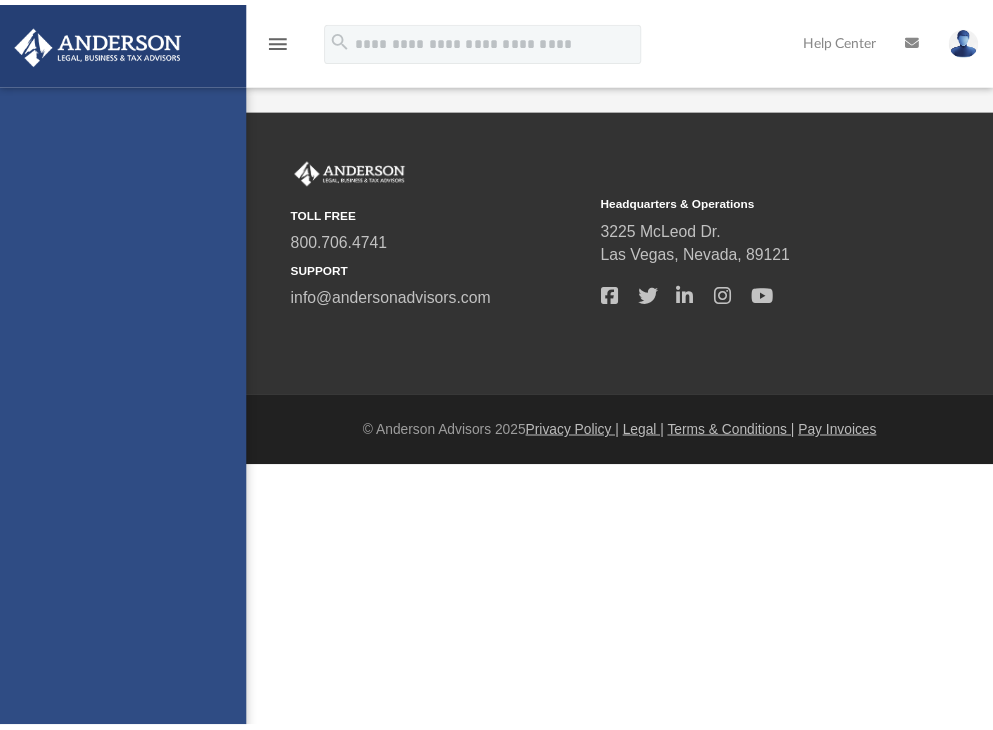 scroll, scrollTop: 0, scrollLeft: 0, axis: both 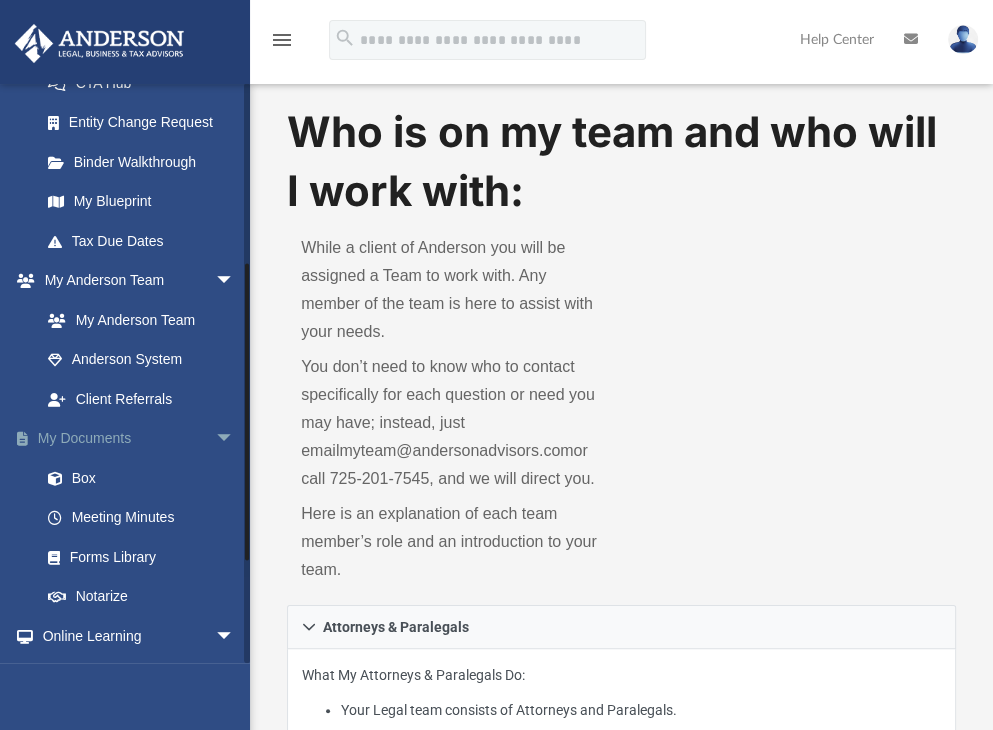 click on "My Documents arrow_drop_down" at bounding box center (139, 439) 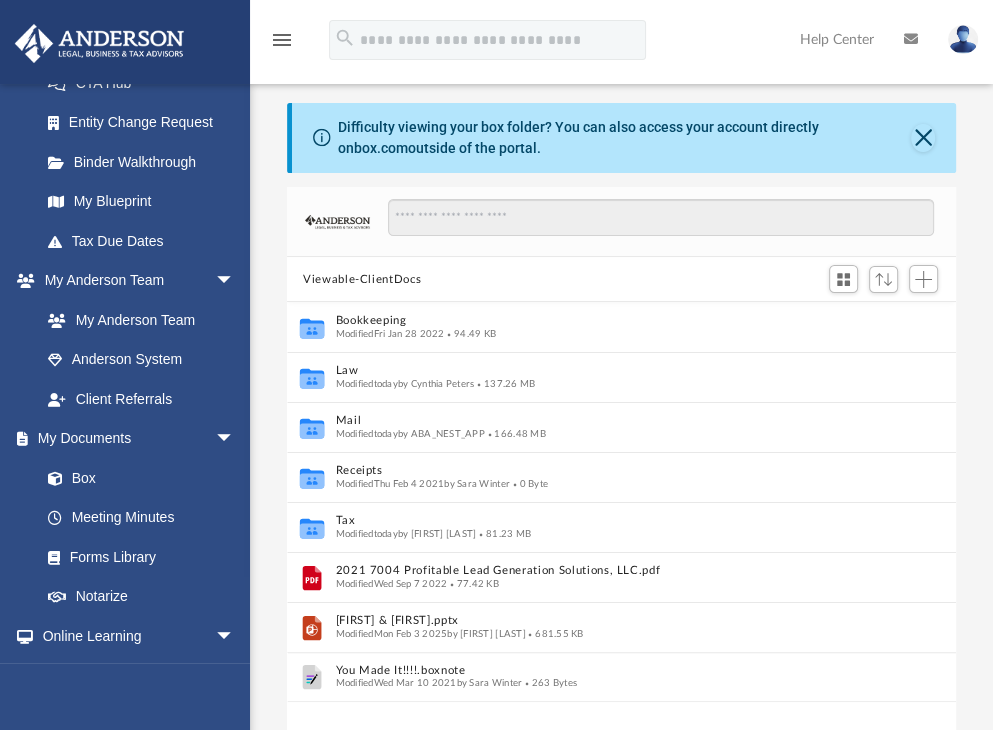 scroll, scrollTop: 16, scrollLeft: 16, axis: both 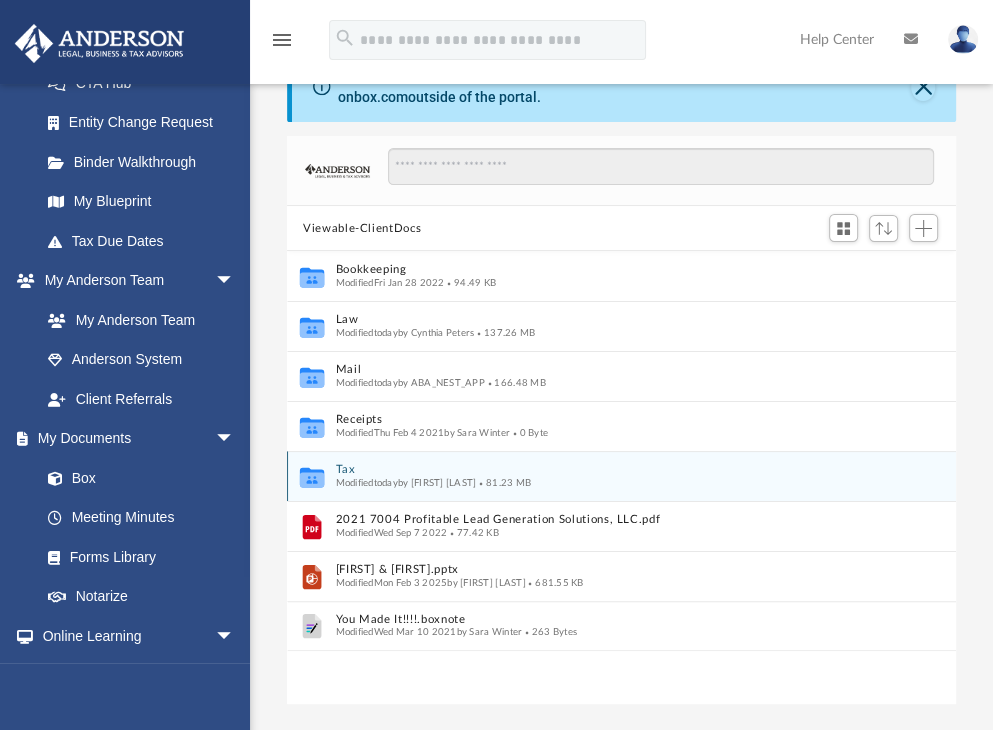 click on "Tax" at bounding box center (608, 470) 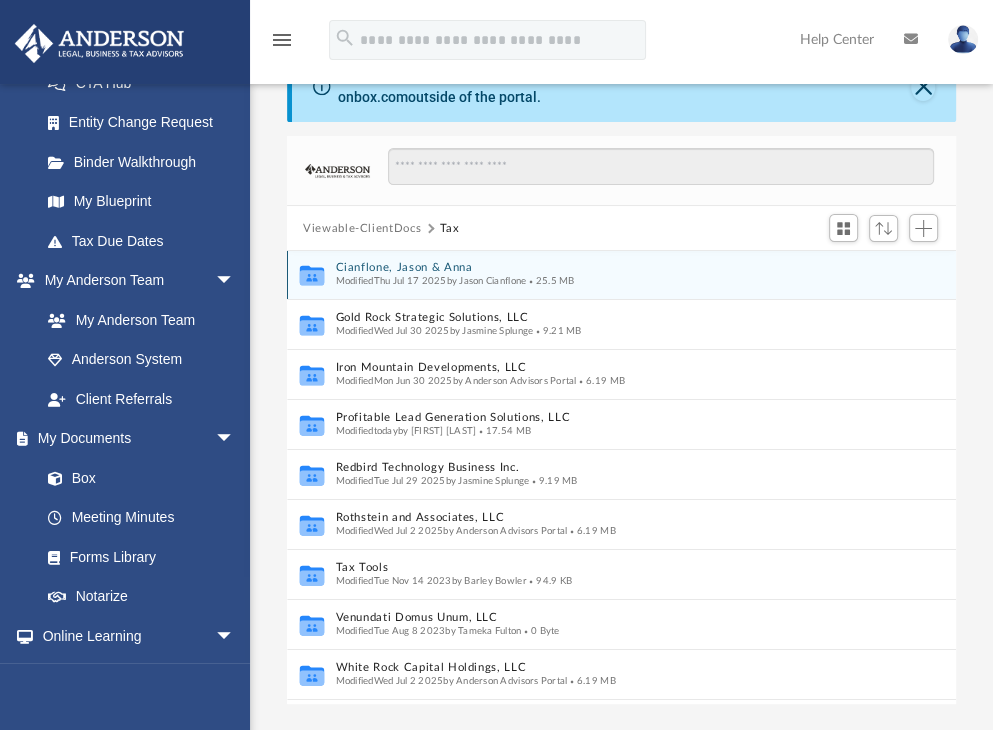 scroll, scrollTop: 172, scrollLeft: 0, axis: vertical 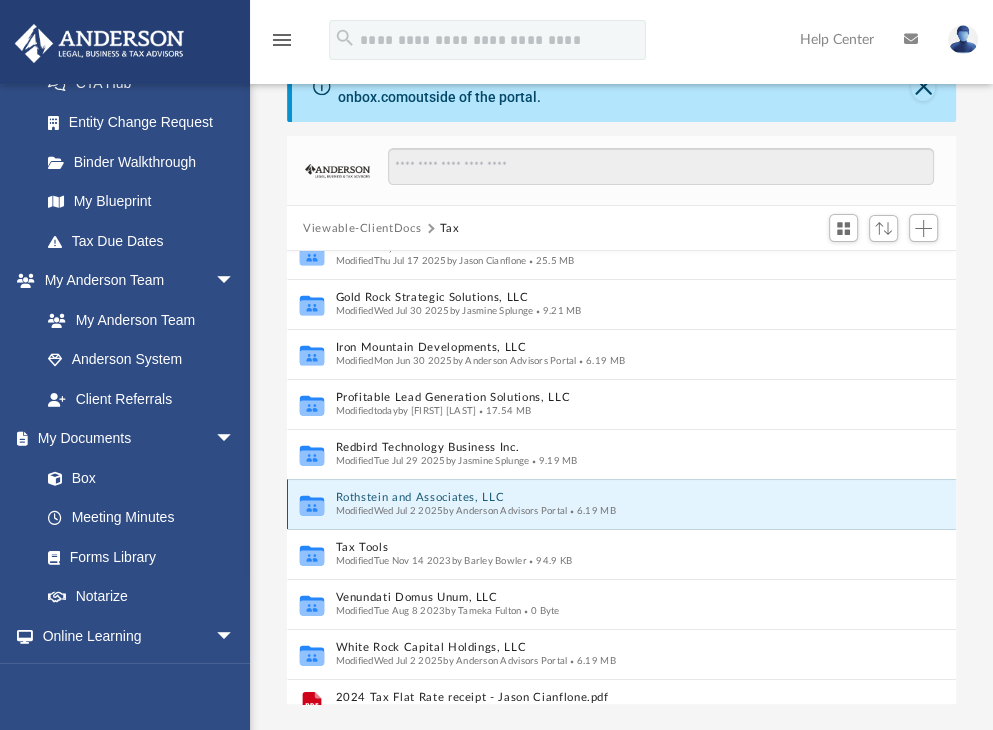click on "Rothstein and Associates, LLC" at bounding box center [601, 498] 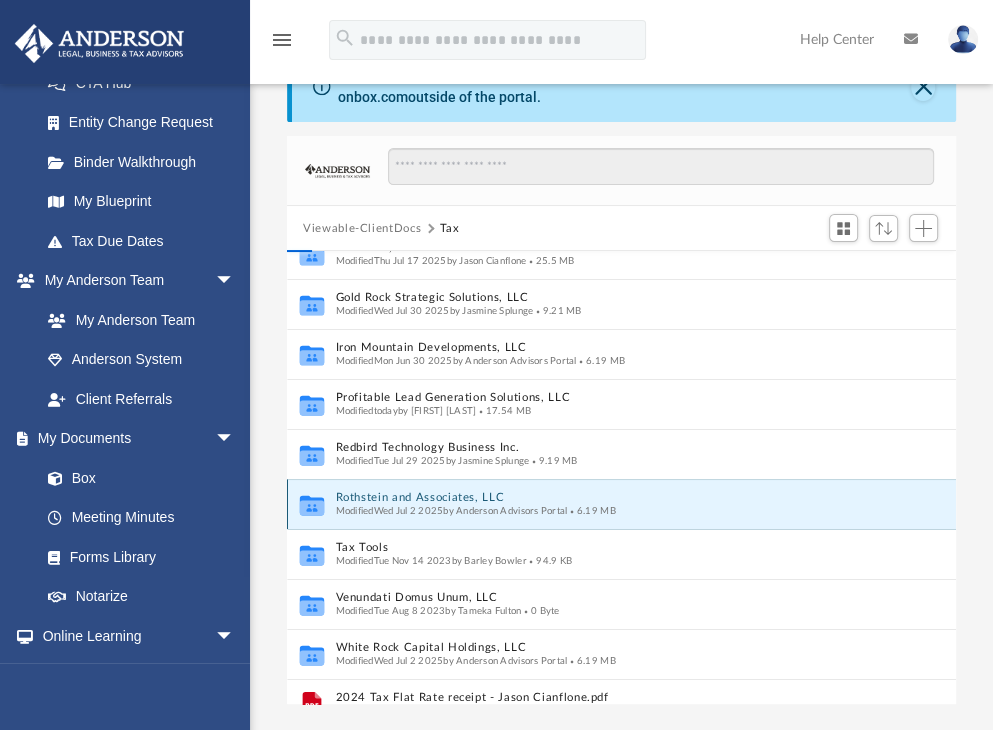 scroll, scrollTop: 0, scrollLeft: 0, axis: both 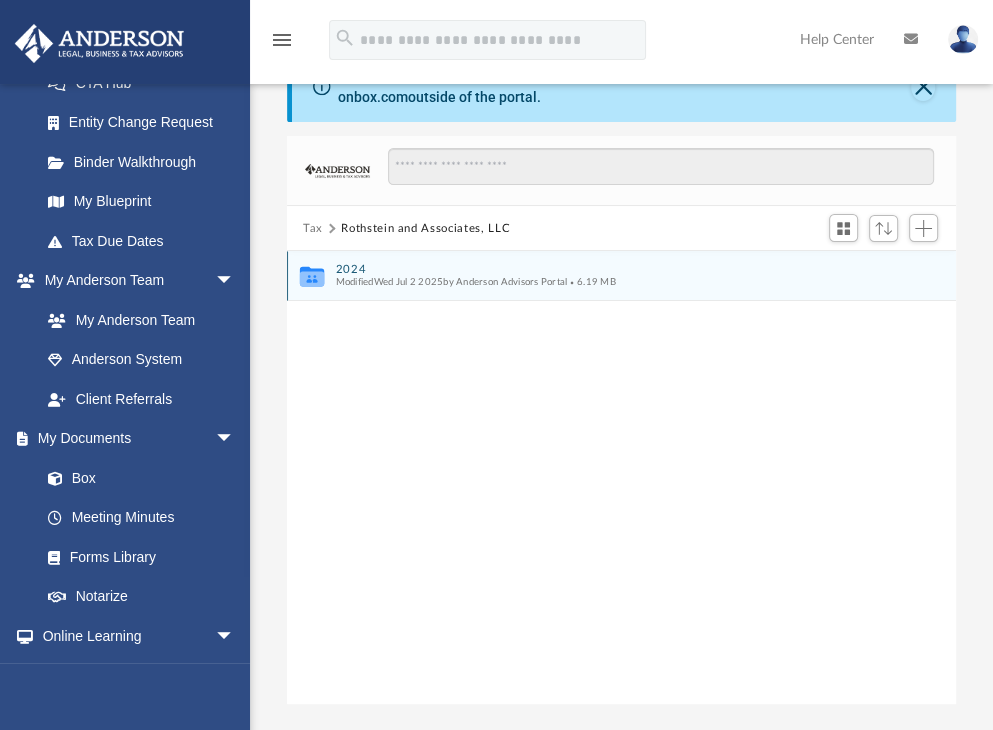 click on "2024" at bounding box center [608, 269] 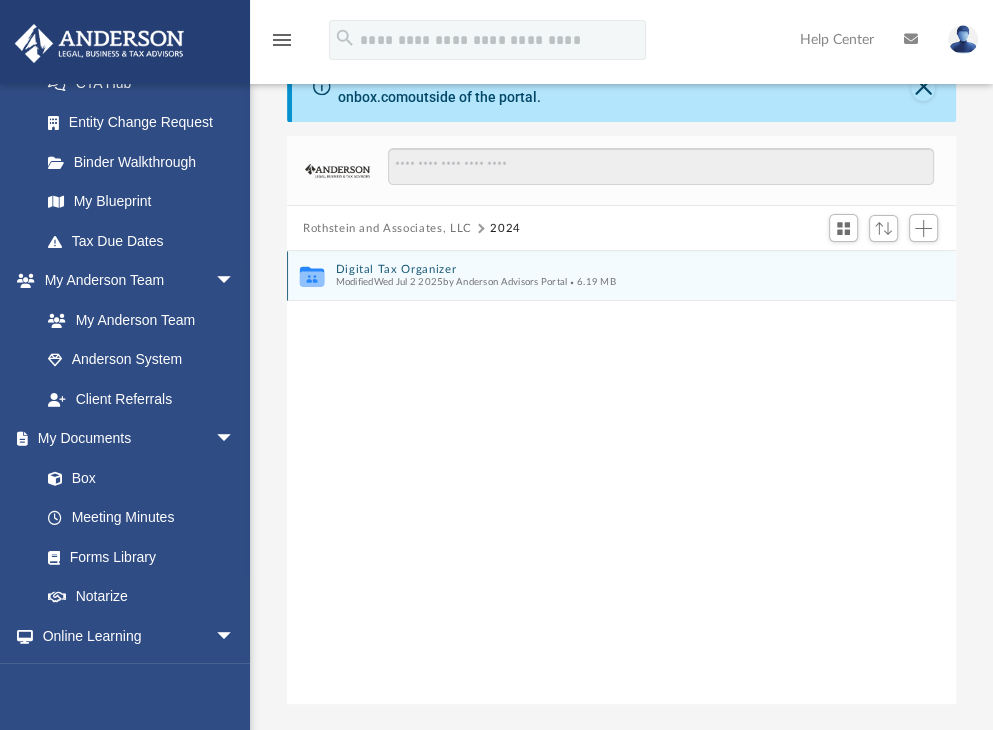 click on "Digital Tax Organizer" at bounding box center (608, 269) 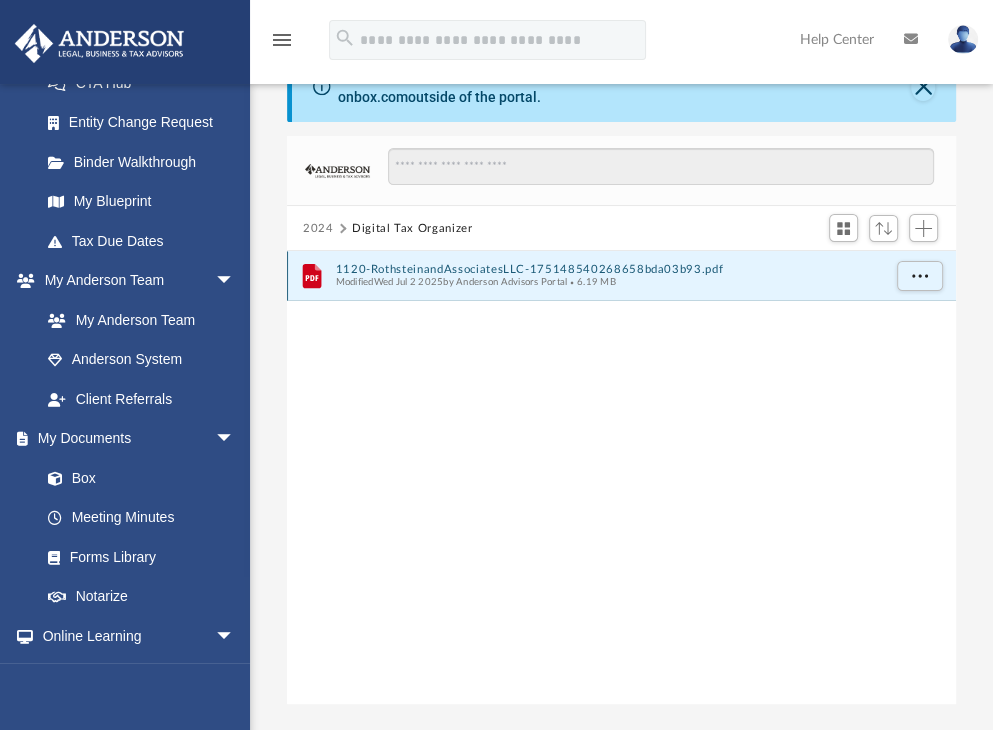 click on "1120-RothsteinandAssociatesLLC-175148540268658bda03b93.pdf" at bounding box center [608, 269] 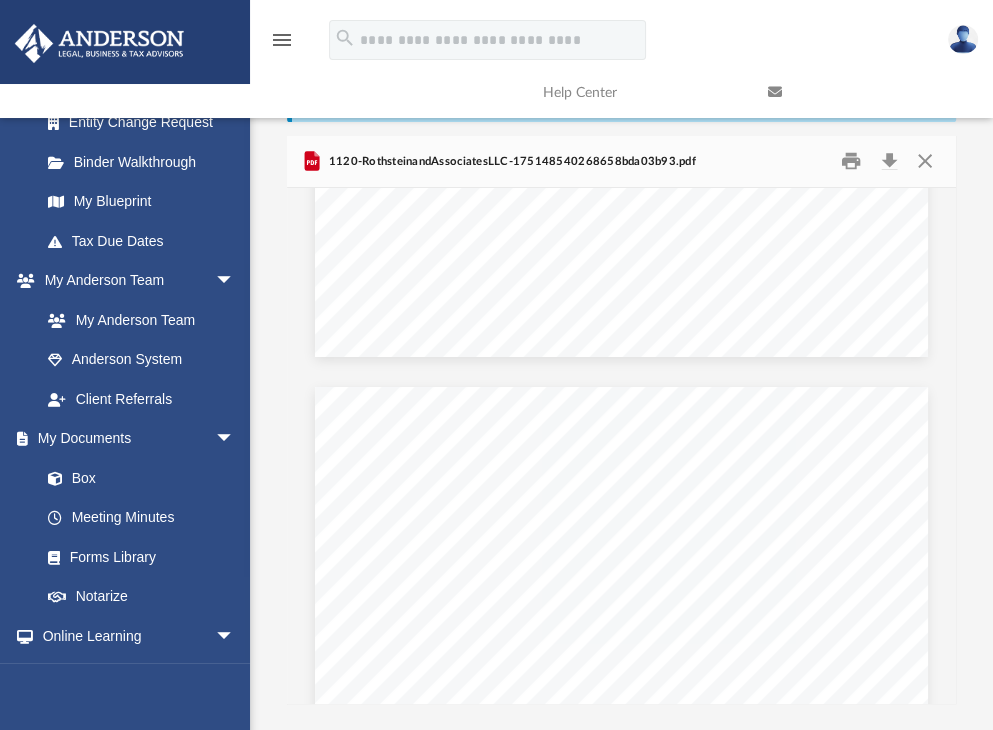 scroll, scrollTop: 3760, scrollLeft: 0, axis: vertical 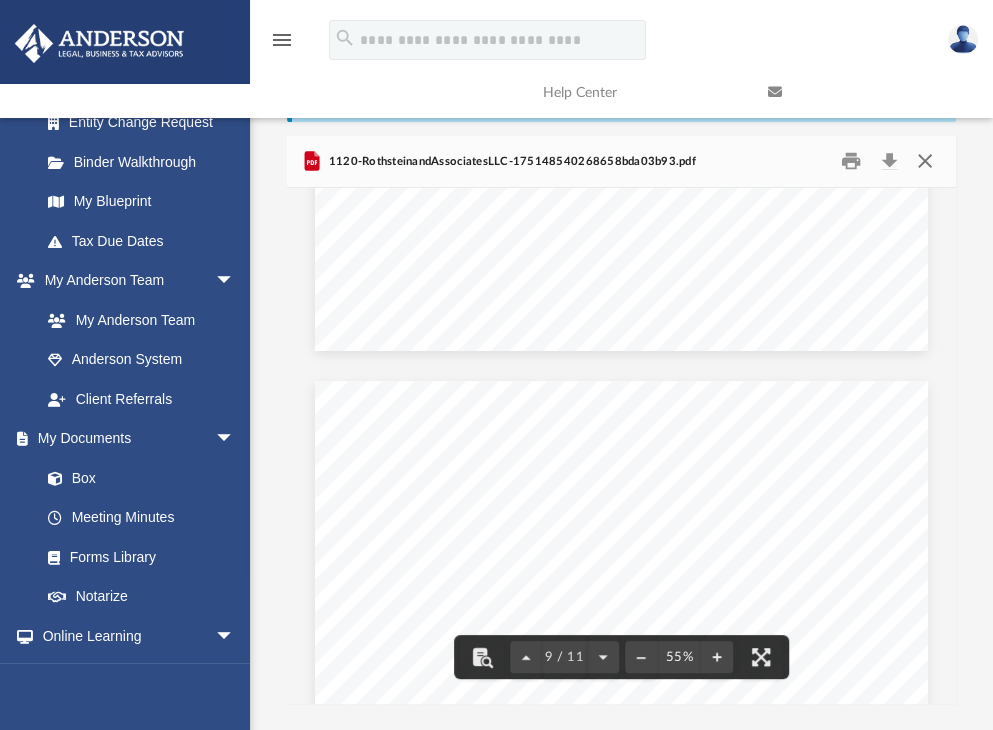 click at bounding box center [924, 161] 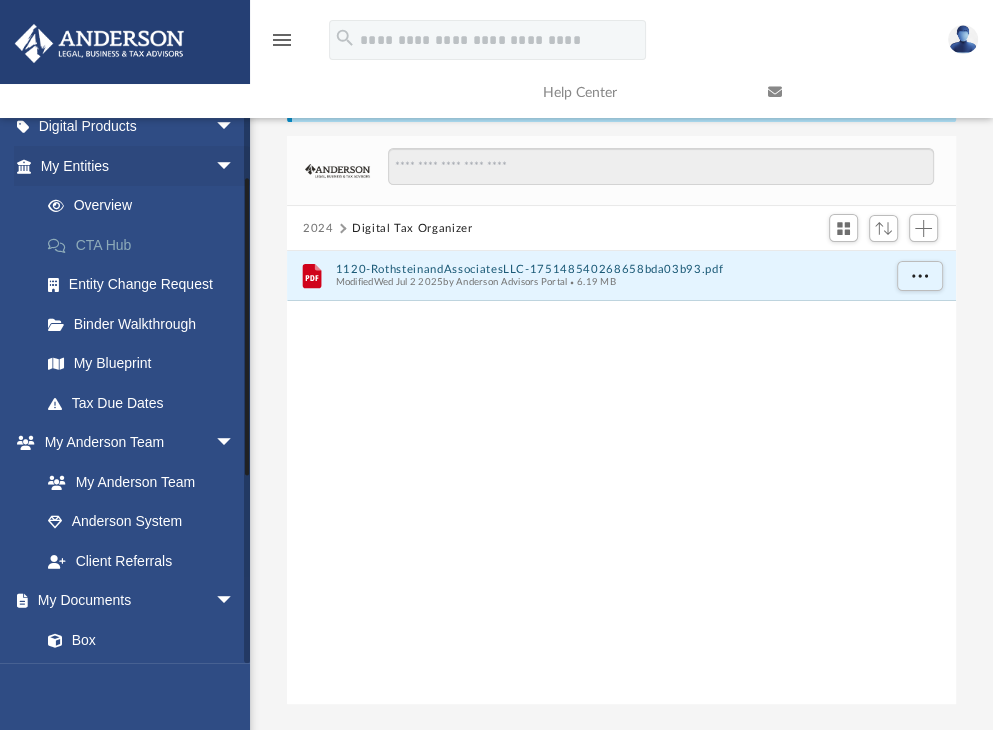 scroll, scrollTop: 140, scrollLeft: 0, axis: vertical 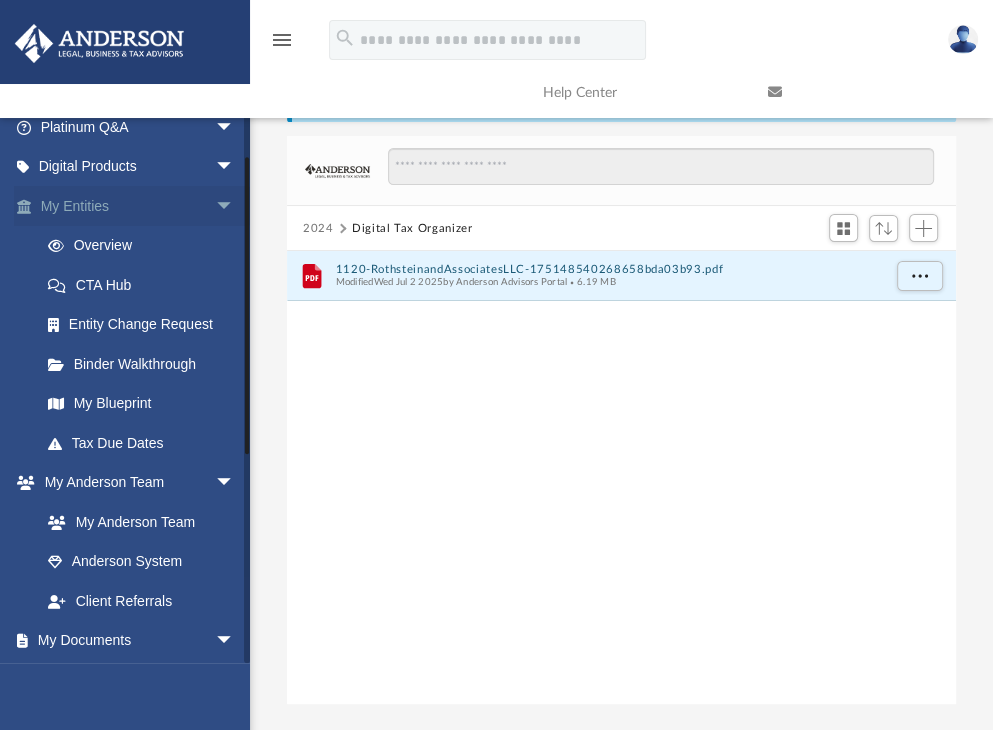 click on "My Entities arrow_drop_down" at bounding box center (139, 206) 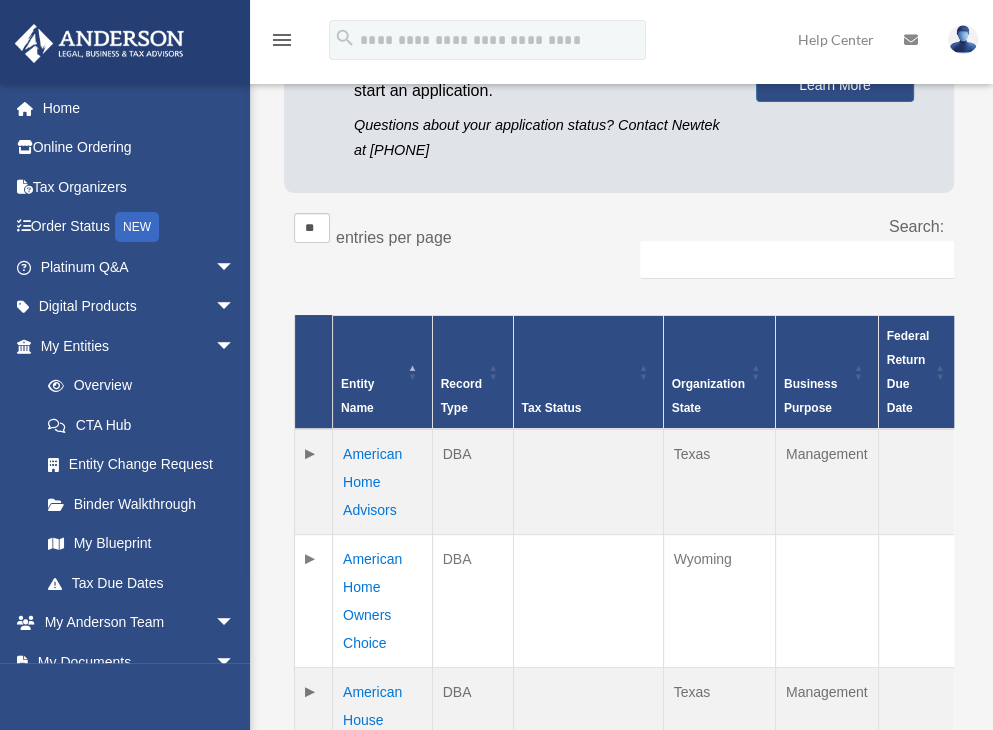 scroll, scrollTop: 291, scrollLeft: 0, axis: vertical 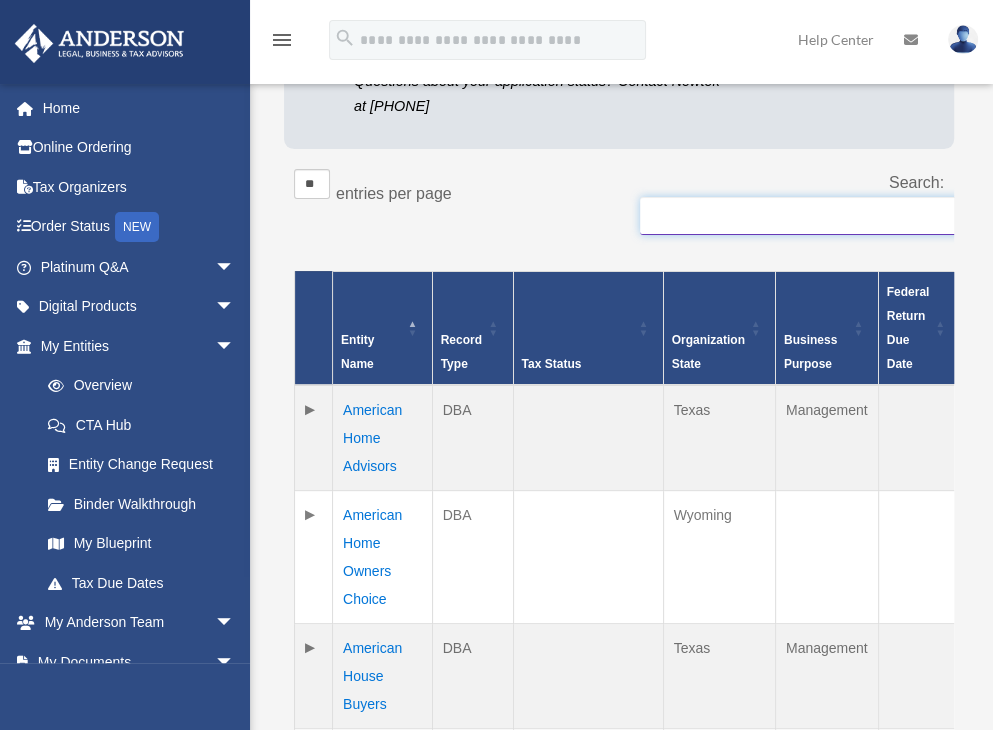 click on "Search:" at bounding box center (840, 216) 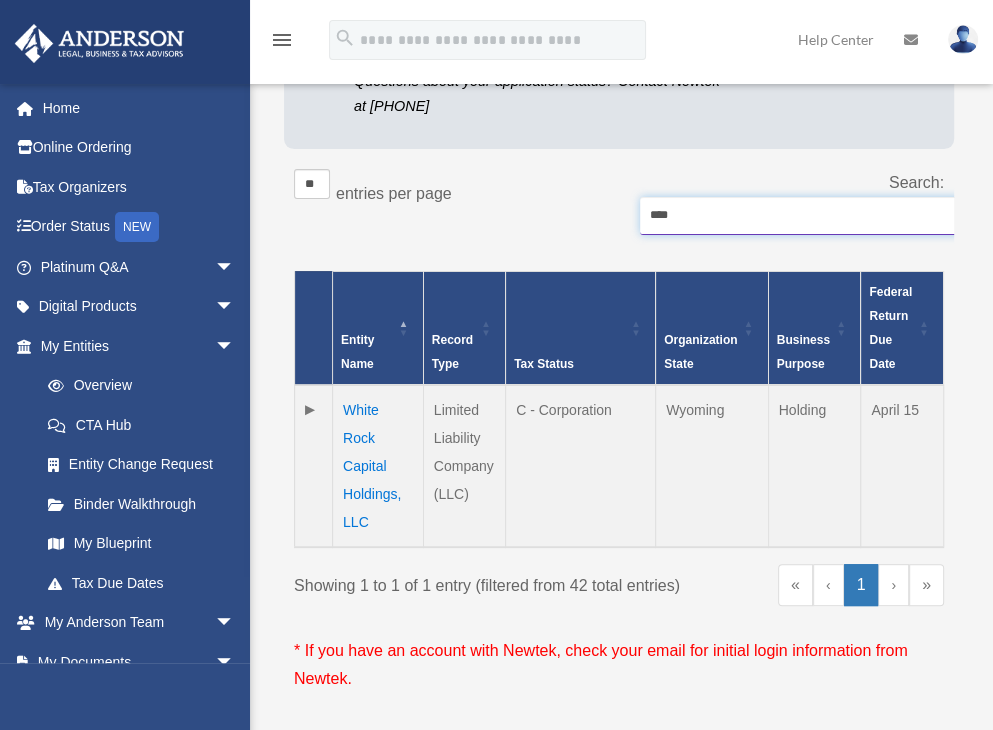 type on "****" 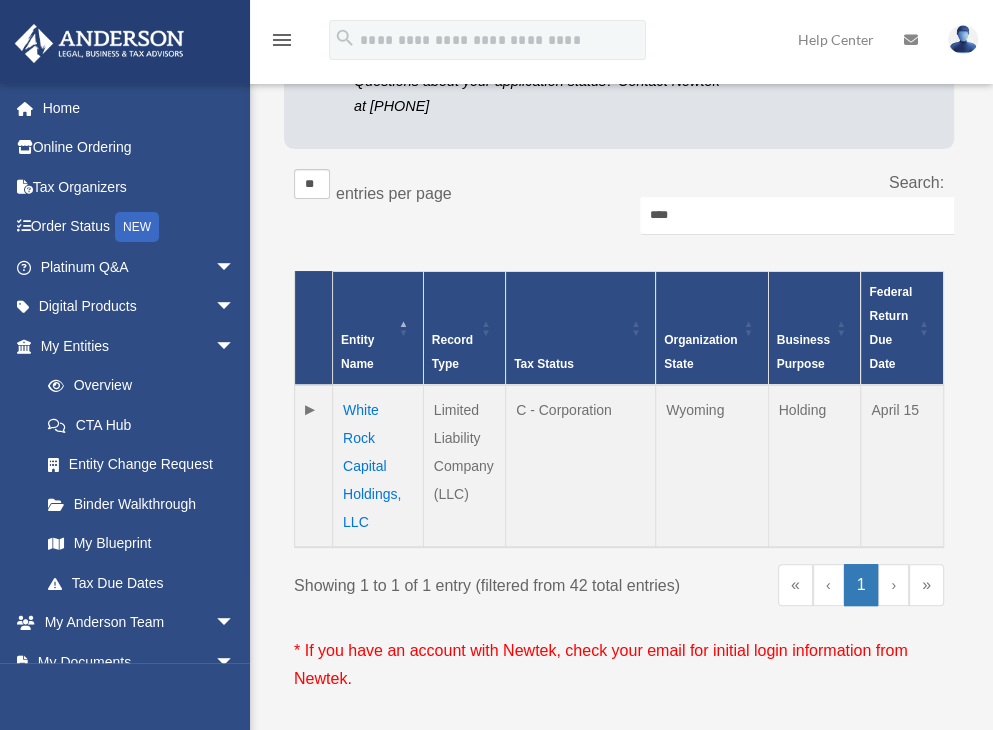 click on "White Rock Capital Holdings, LLC" at bounding box center [378, 466] 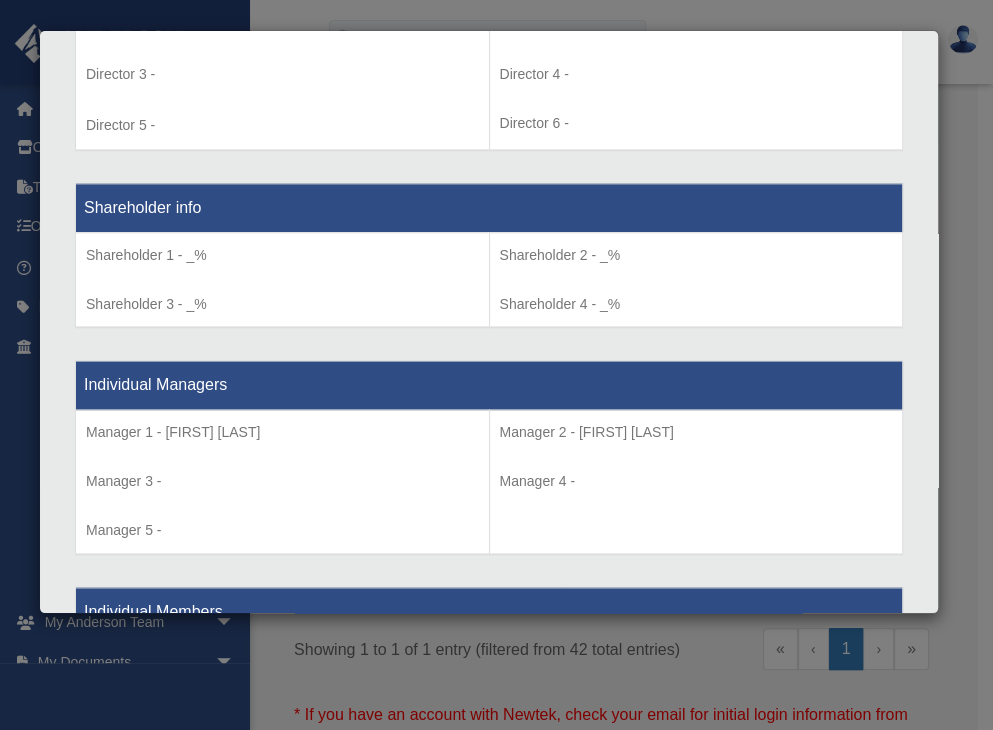 scroll, scrollTop: 1569, scrollLeft: 0, axis: vertical 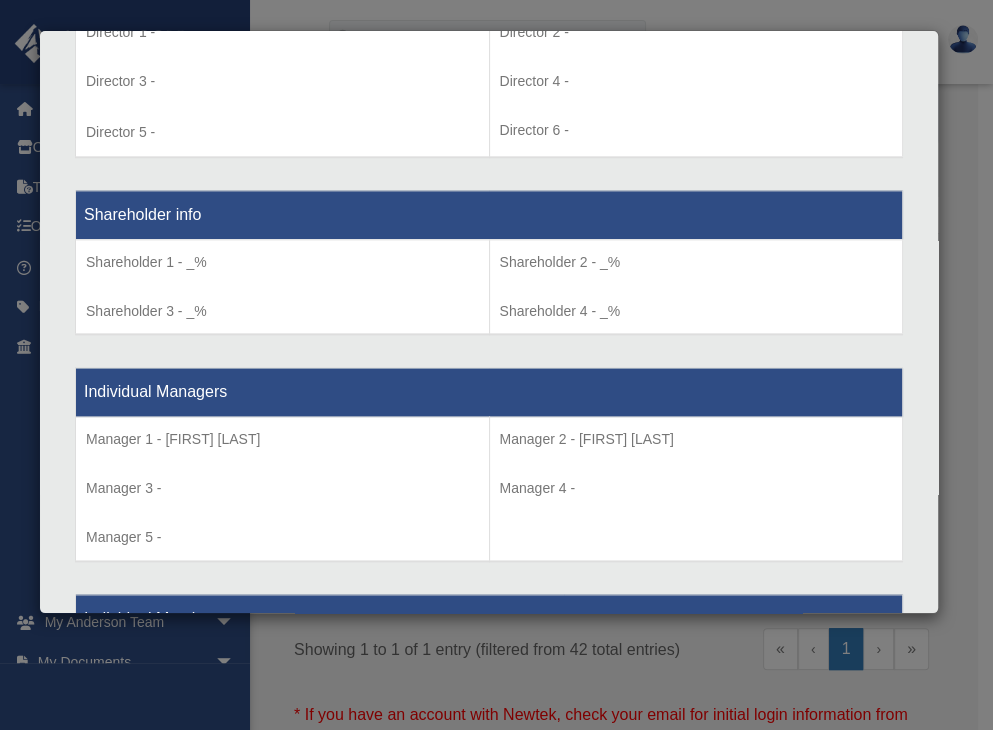 click on "Details
×
Articles Sent
Organizational Date" at bounding box center (496, 365) 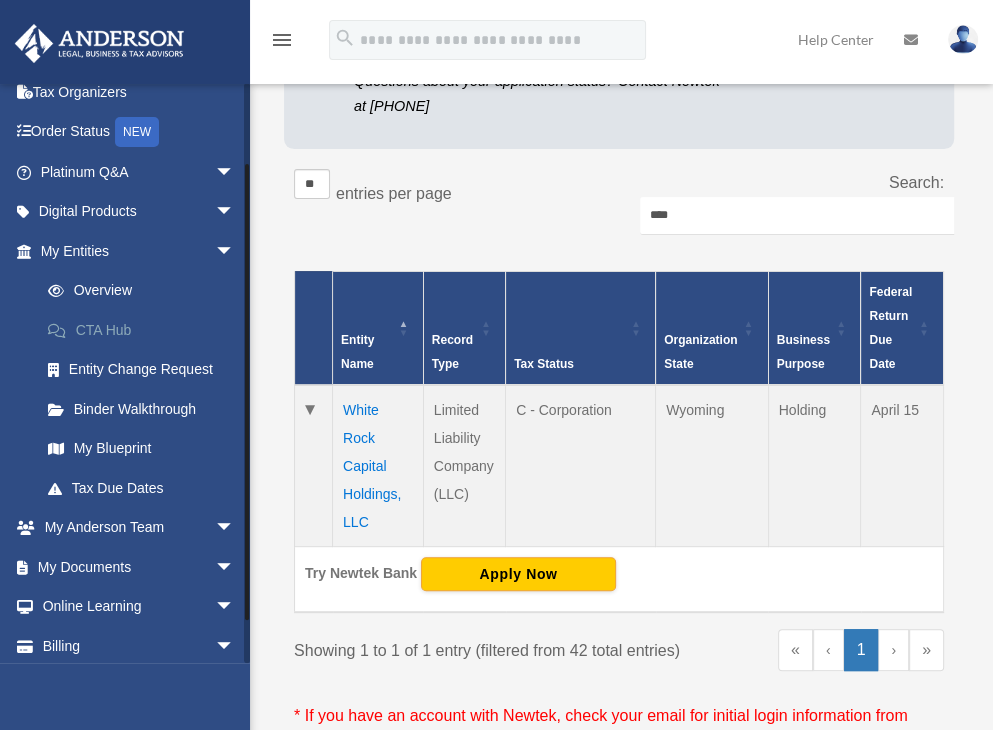 scroll, scrollTop: 96, scrollLeft: 0, axis: vertical 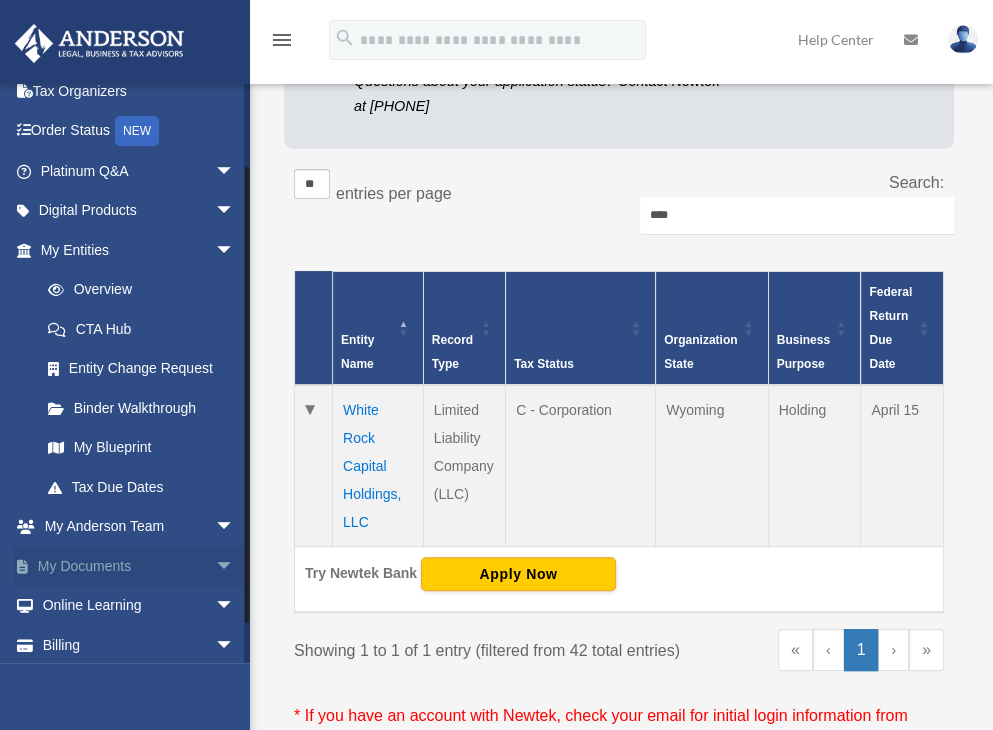 click on "My Documents arrow_drop_down" at bounding box center [139, 566] 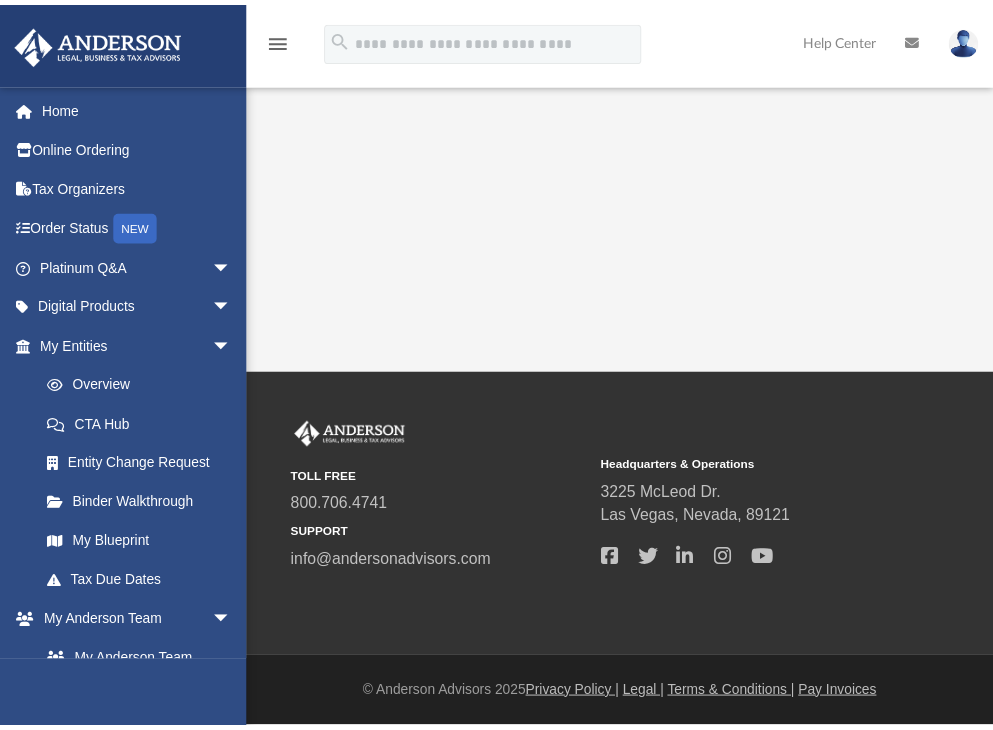 scroll, scrollTop: 0, scrollLeft: 0, axis: both 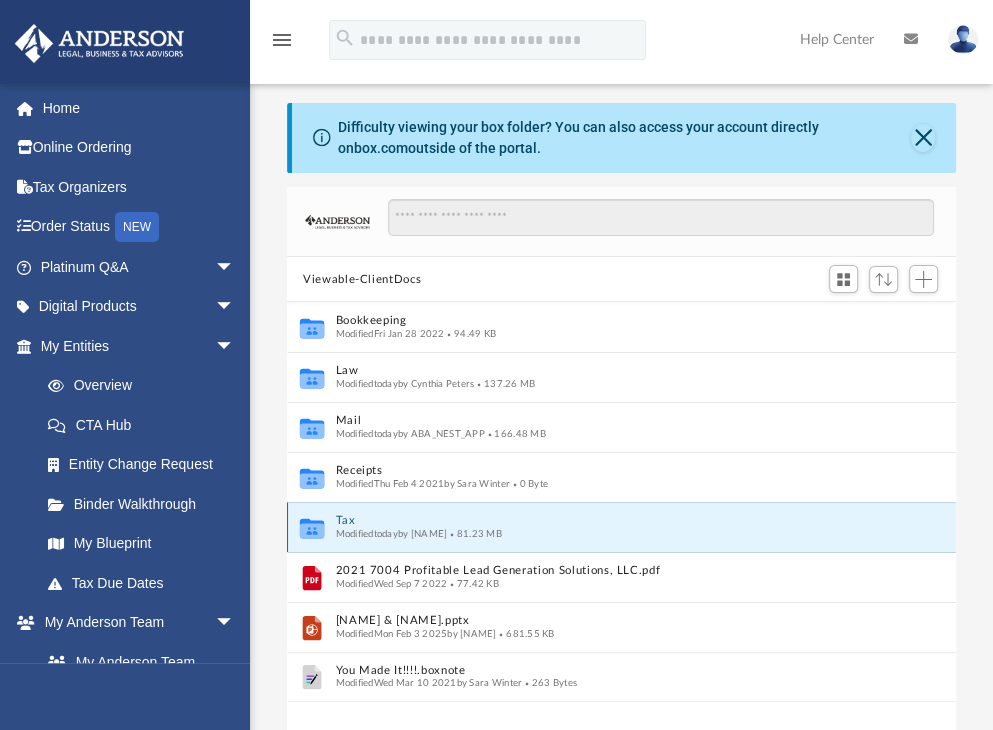 click on "Tax" at bounding box center [608, 521] 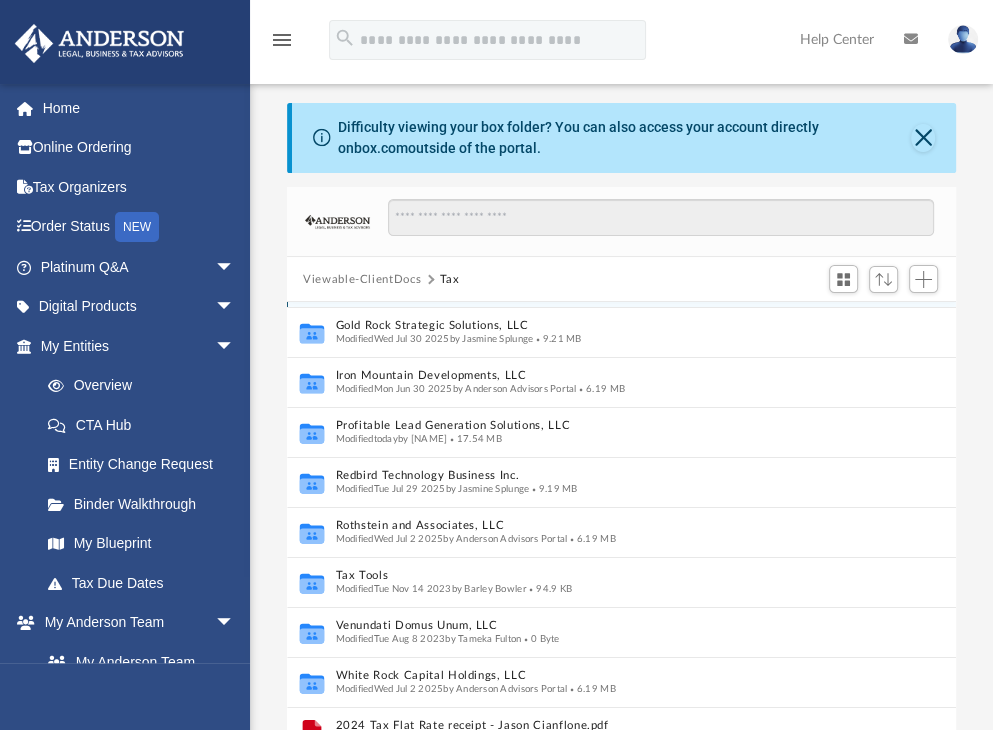 scroll, scrollTop: 196, scrollLeft: 0, axis: vertical 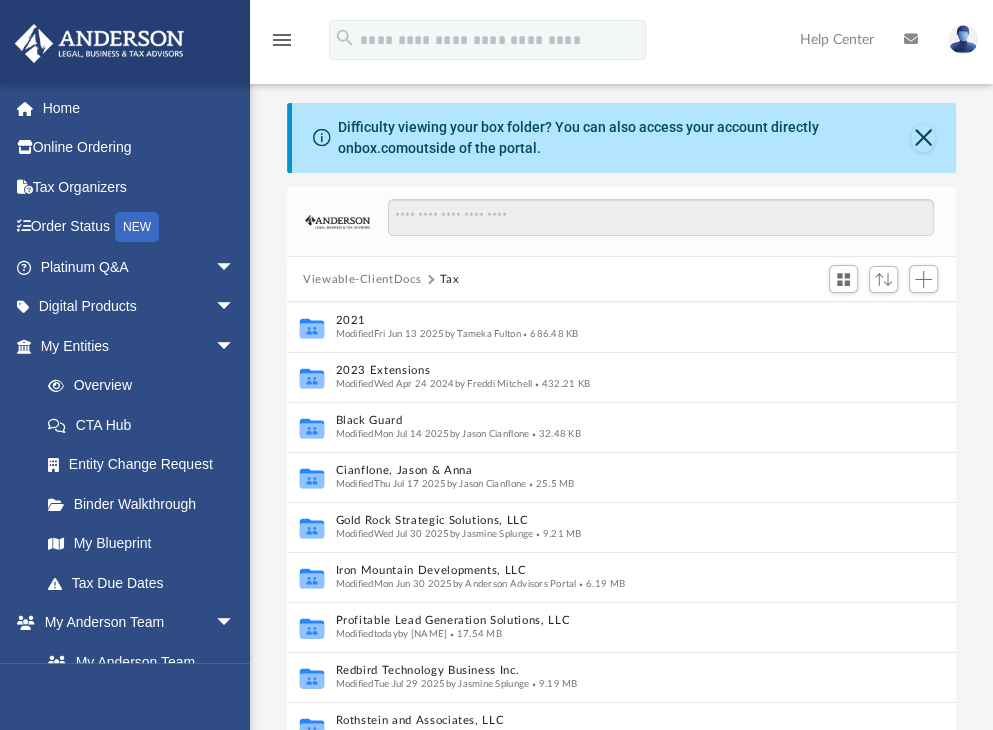 click on "Viewable-ClientDocs" at bounding box center (362, 280) 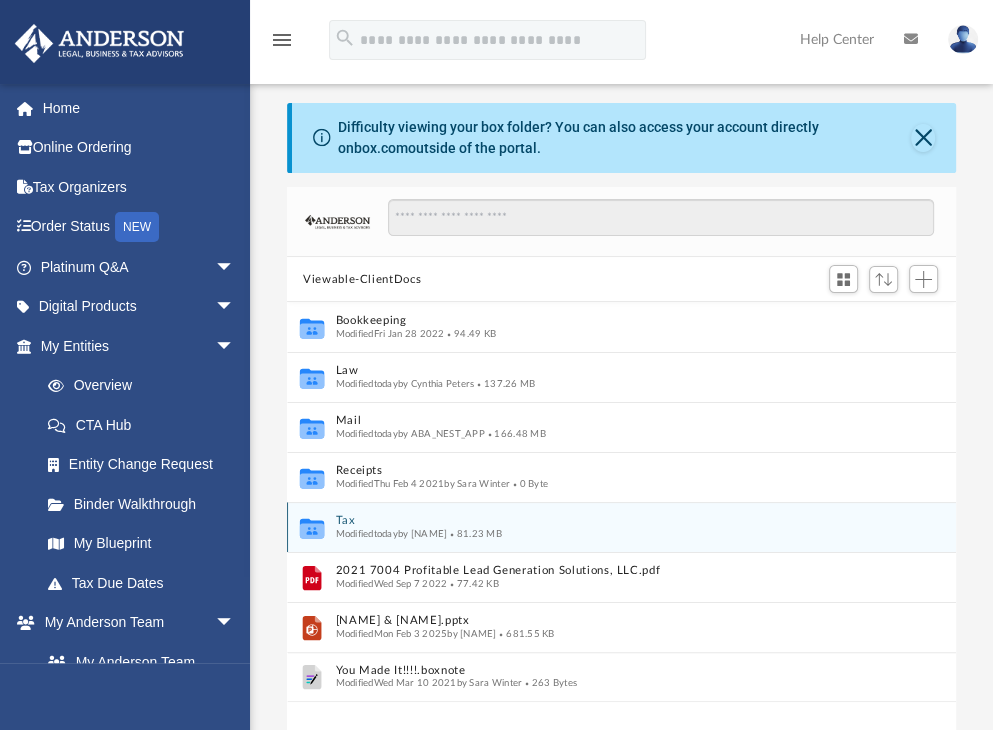 click on "Tax" at bounding box center (608, 521) 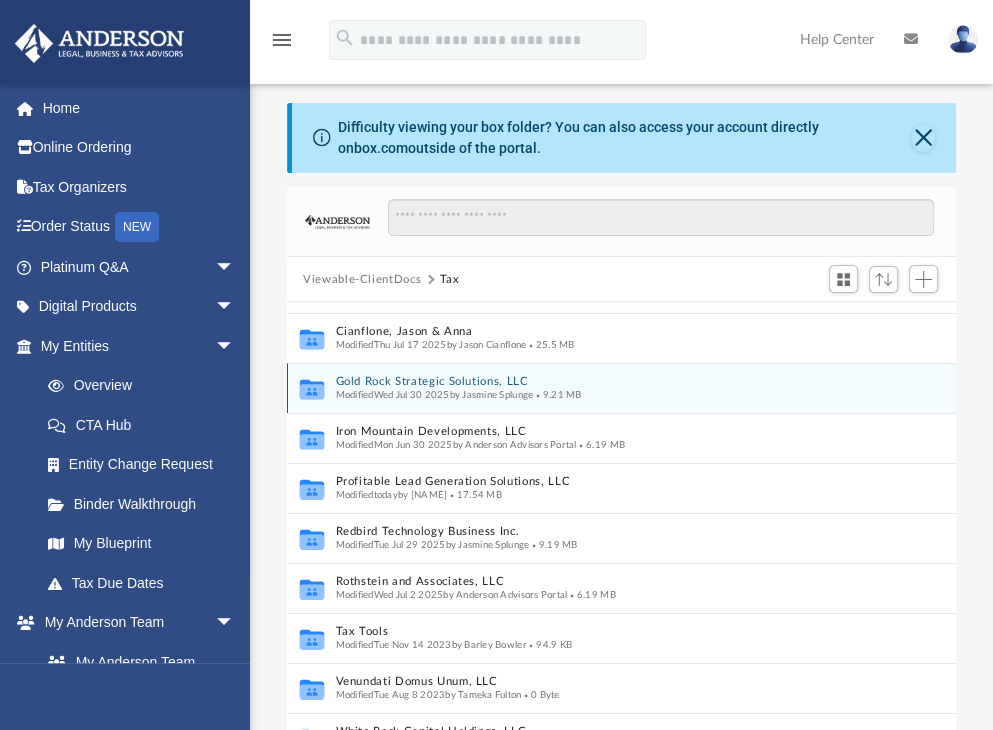 scroll, scrollTop: 140, scrollLeft: 0, axis: vertical 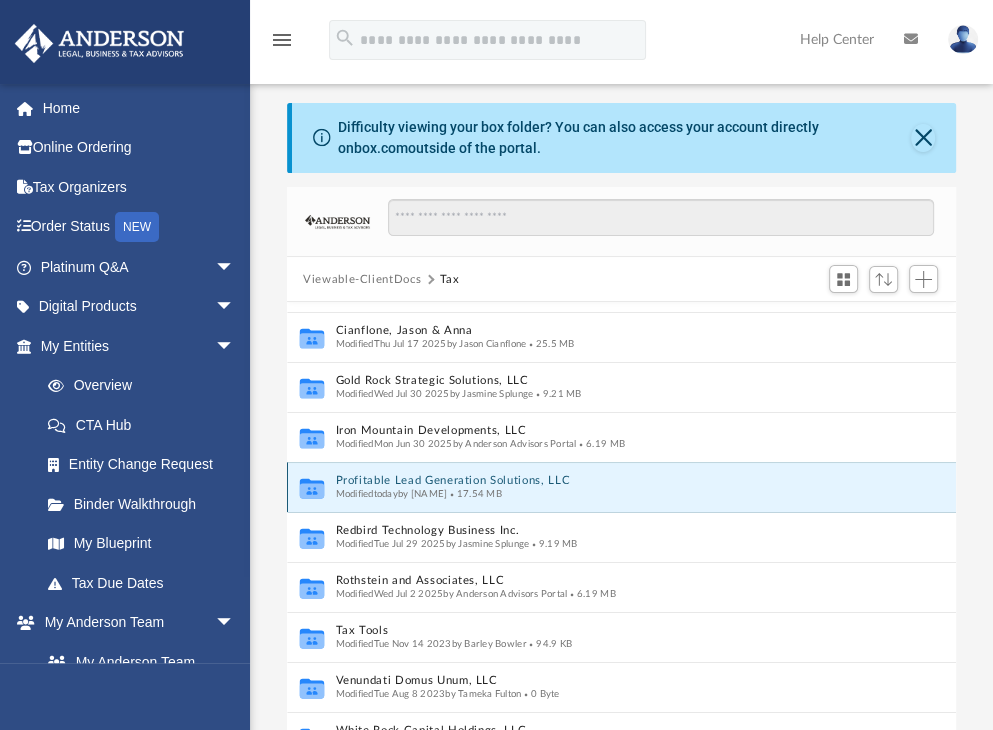 click on "Profitable Lead Generation Solutions, LLC" at bounding box center [601, 481] 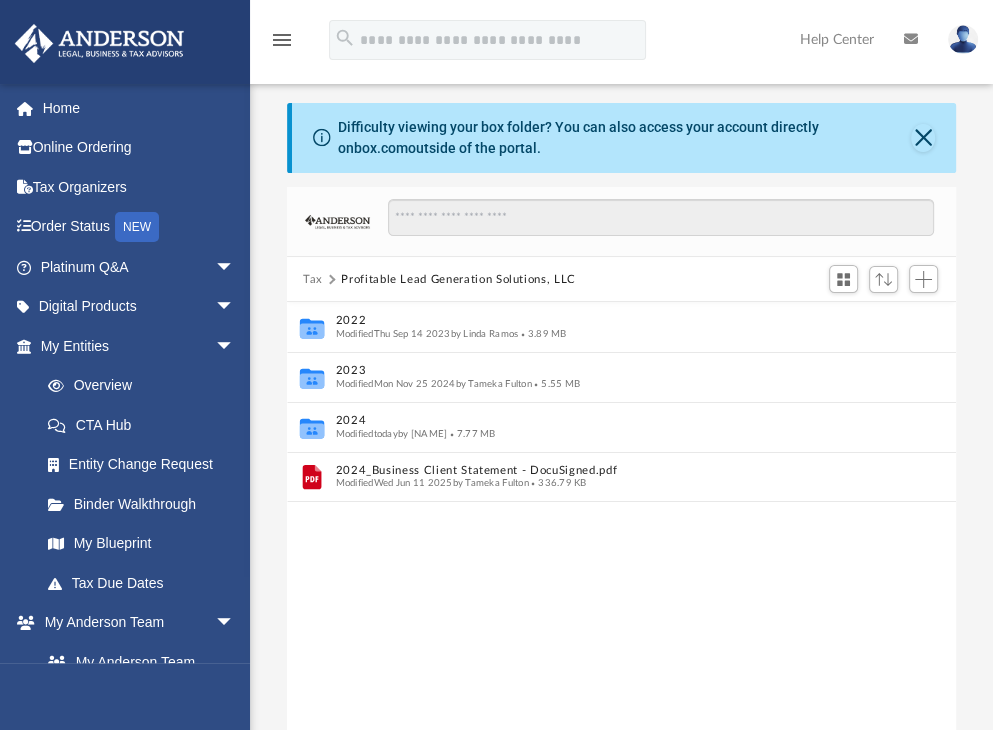scroll, scrollTop: 0, scrollLeft: 0, axis: both 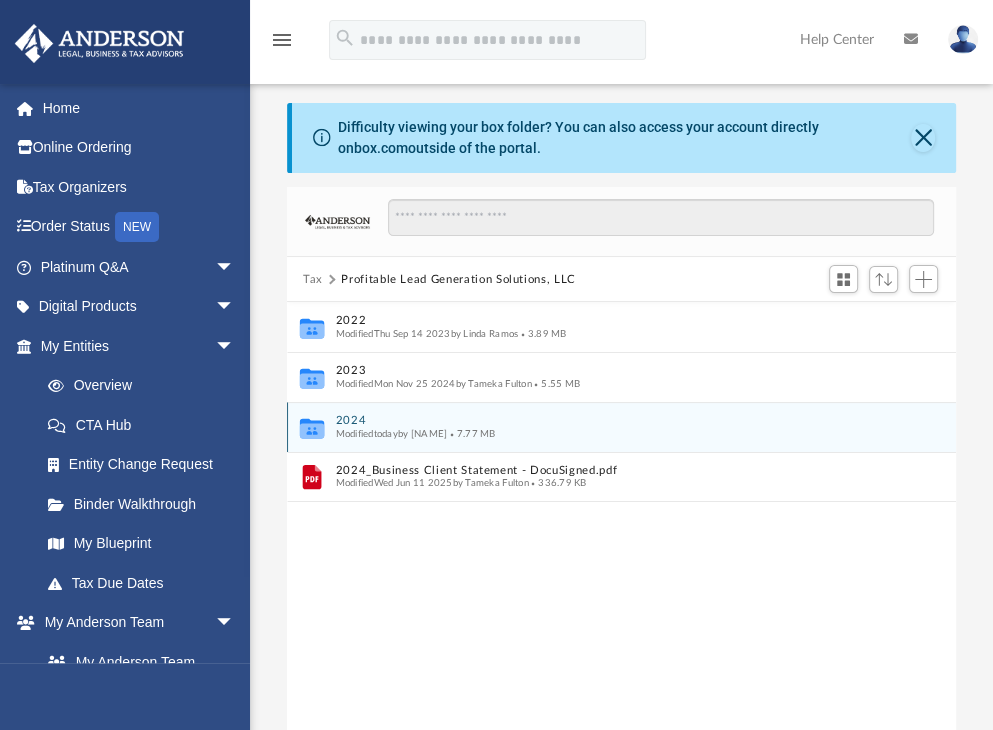 click on "Collaborated Folder 2024 Modified  today  by [NAME] 7.77 MB" at bounding box center [621, 427] 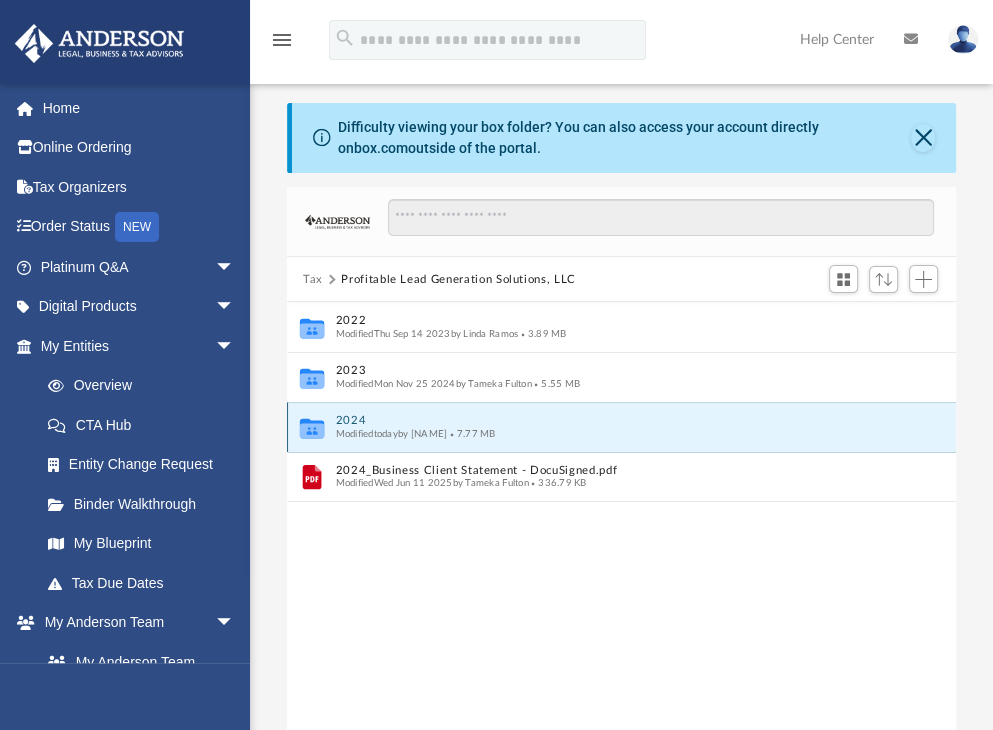 click on "2024" at bounding box center (608, 421) 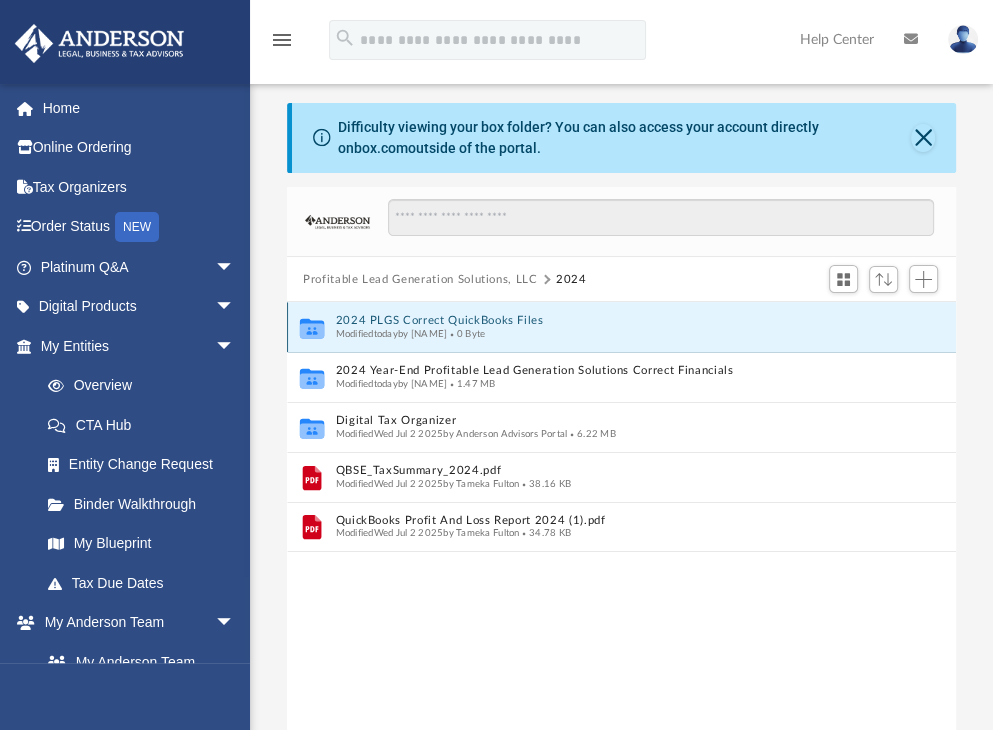 click on "2024 PLGS Correct QuickBooks Files" at bounding box center (608, 321) 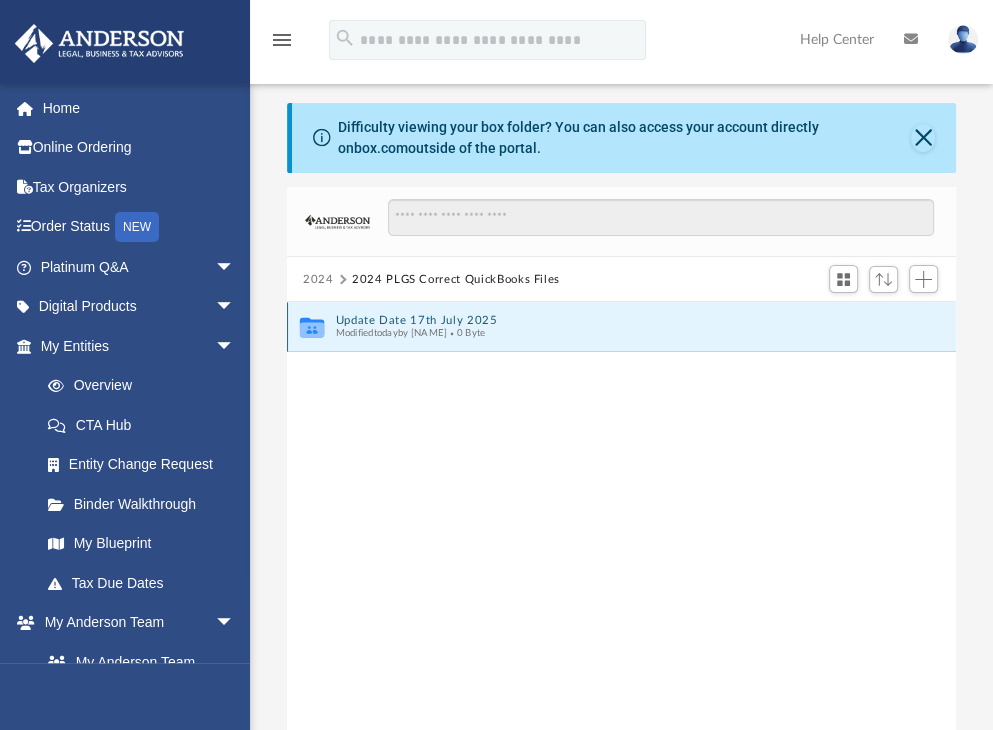 click on "Update Date 17th July 2025" at bounding box center (608, 320) 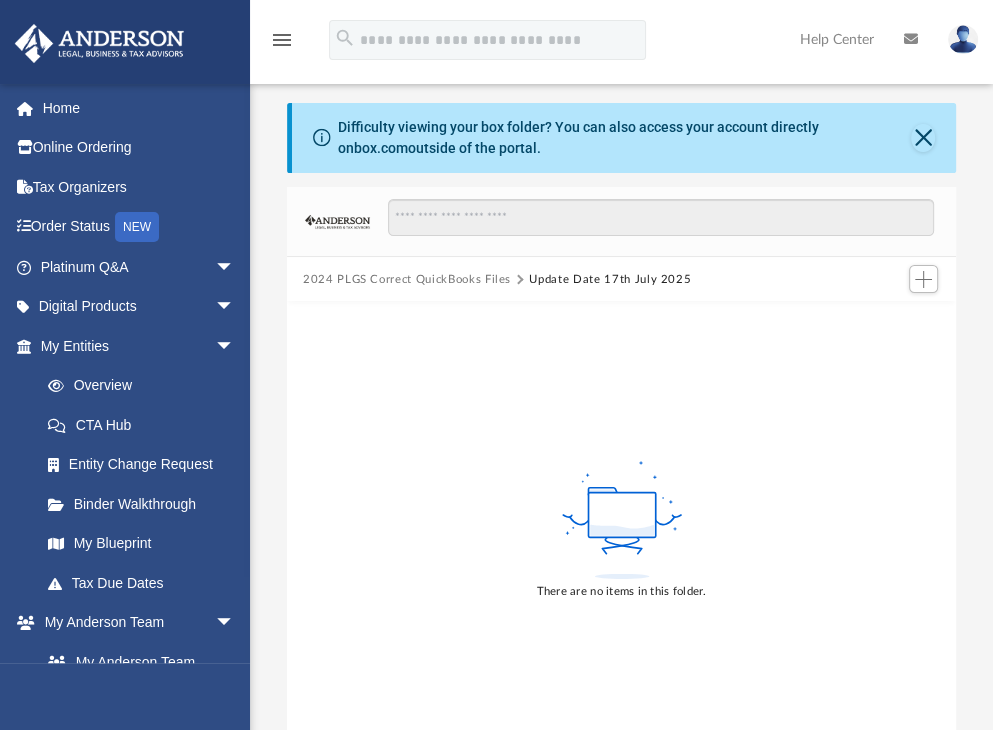 scroll, scrollTop: 0, scrollLeft: 0, axis: both 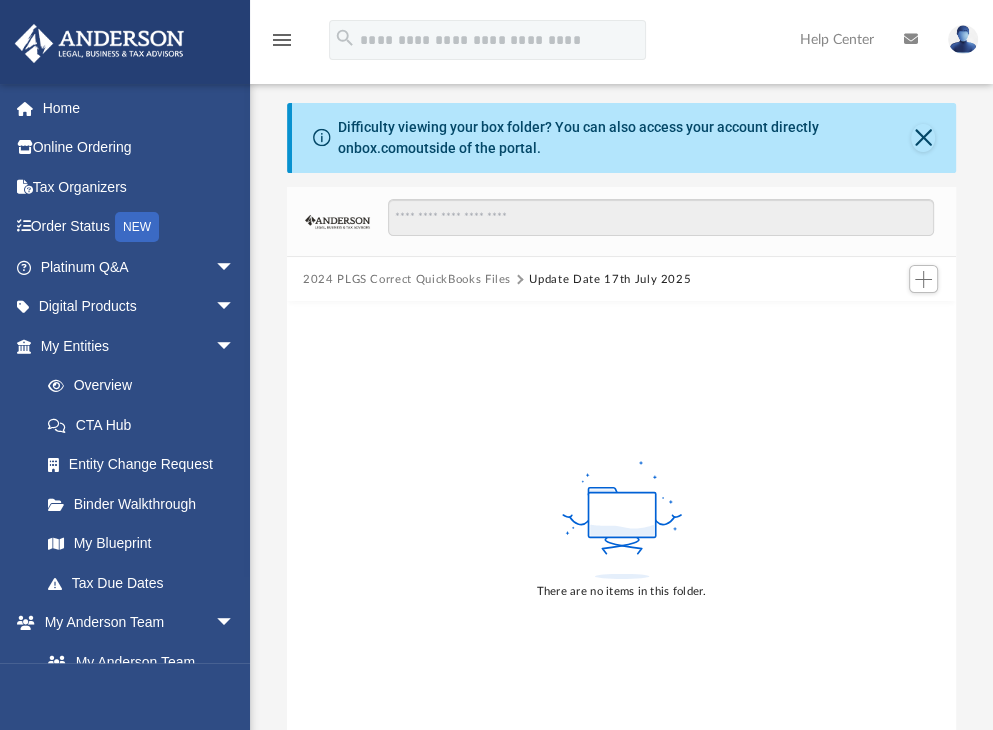 click on "2024 PLGS Correct QuickBooks Files" at bounding box center (407, 280) 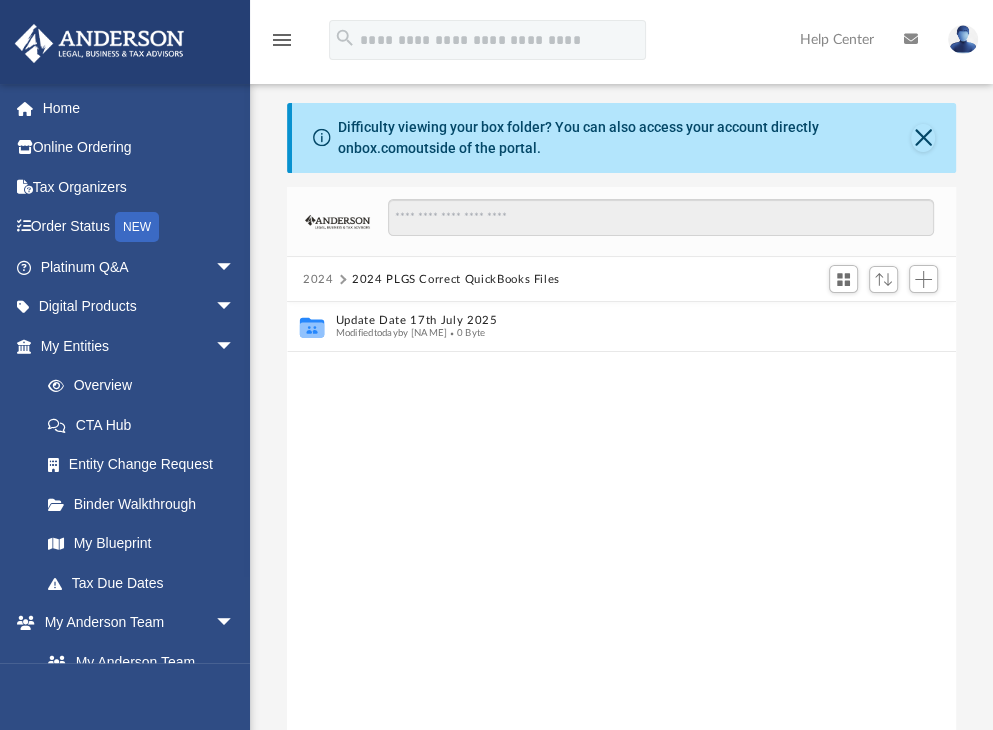 scroll, scrollTop: 16, scrollLeft: 16, axis: both 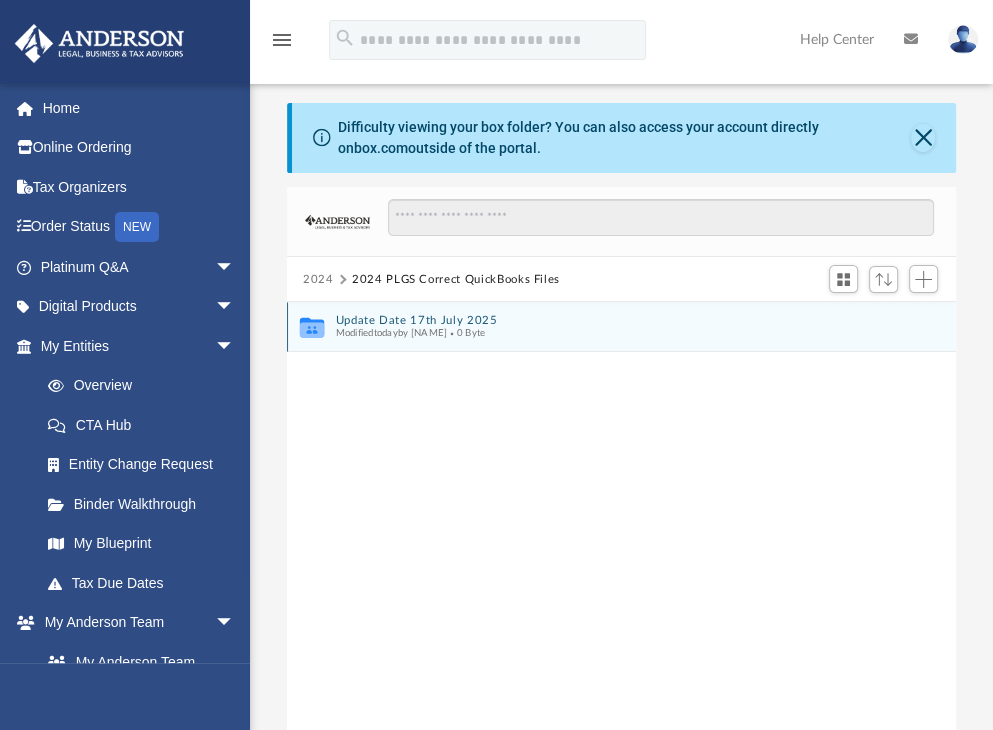 click on "Collaborated Folder Update Date [DATE]th [MONTH] [YEAR] Modified  today  by [NAME] 0 Byte" at bounding box center [621, 327] 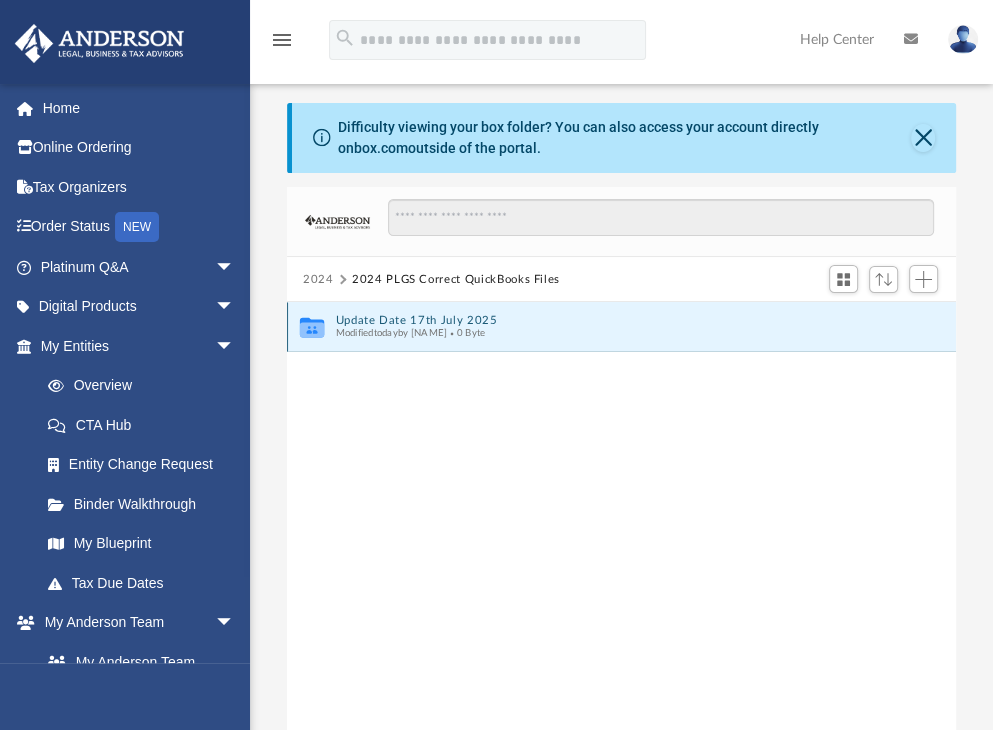click on "Update Date 17th July 2025" at bounding box center (608, 320) 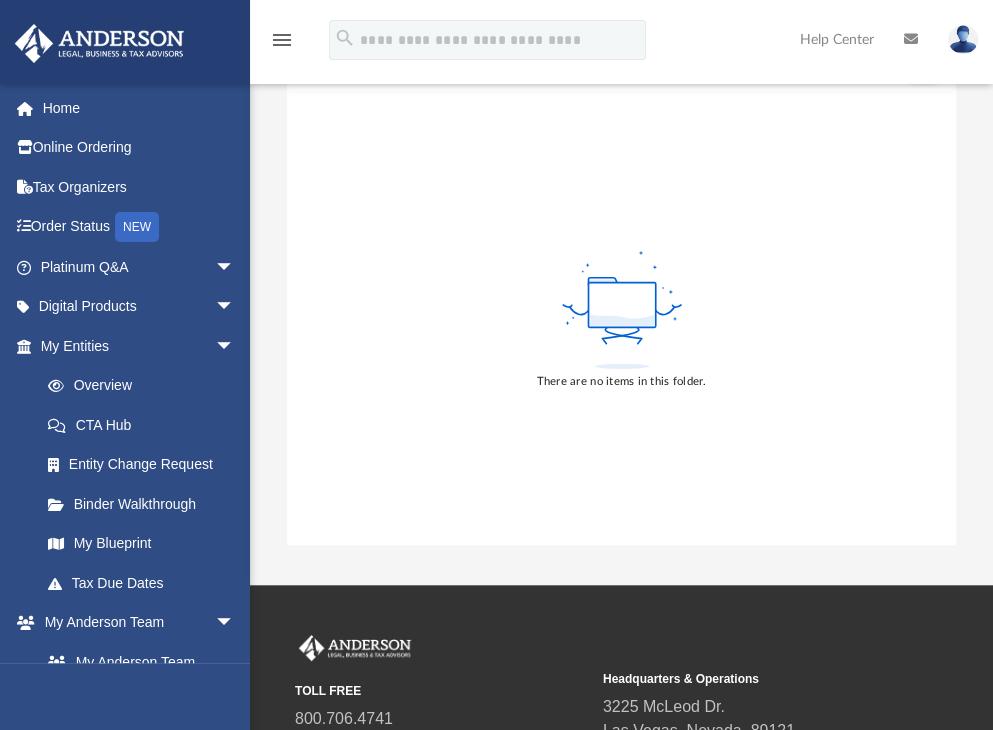 scroll, scrollTop: 0, scrollLeft: 0, axis: both 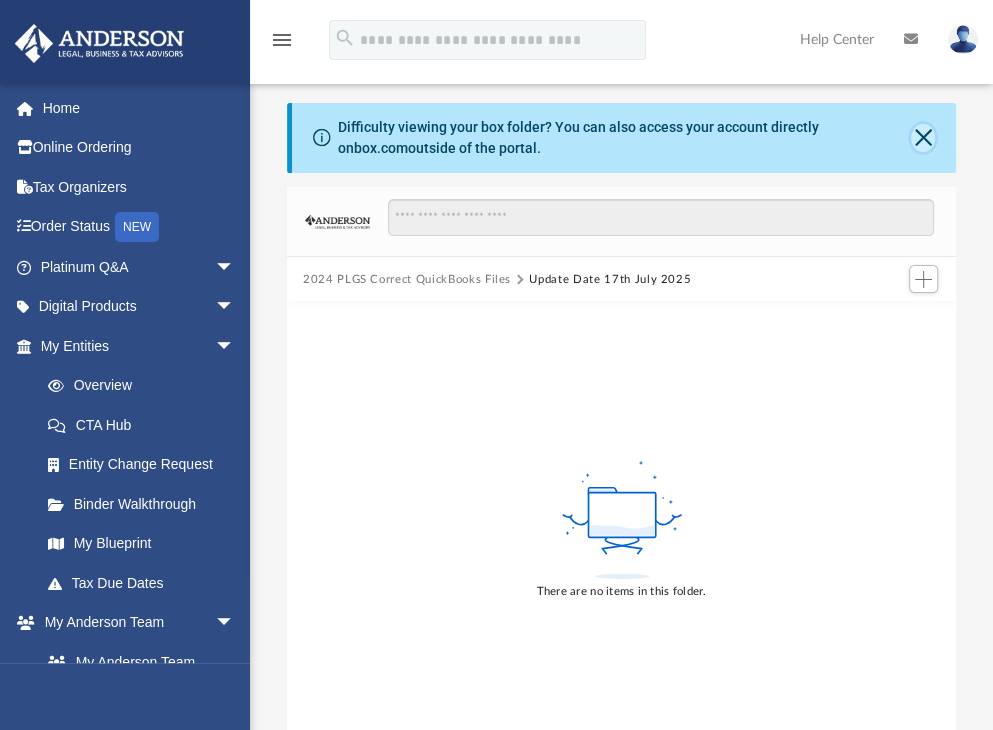click 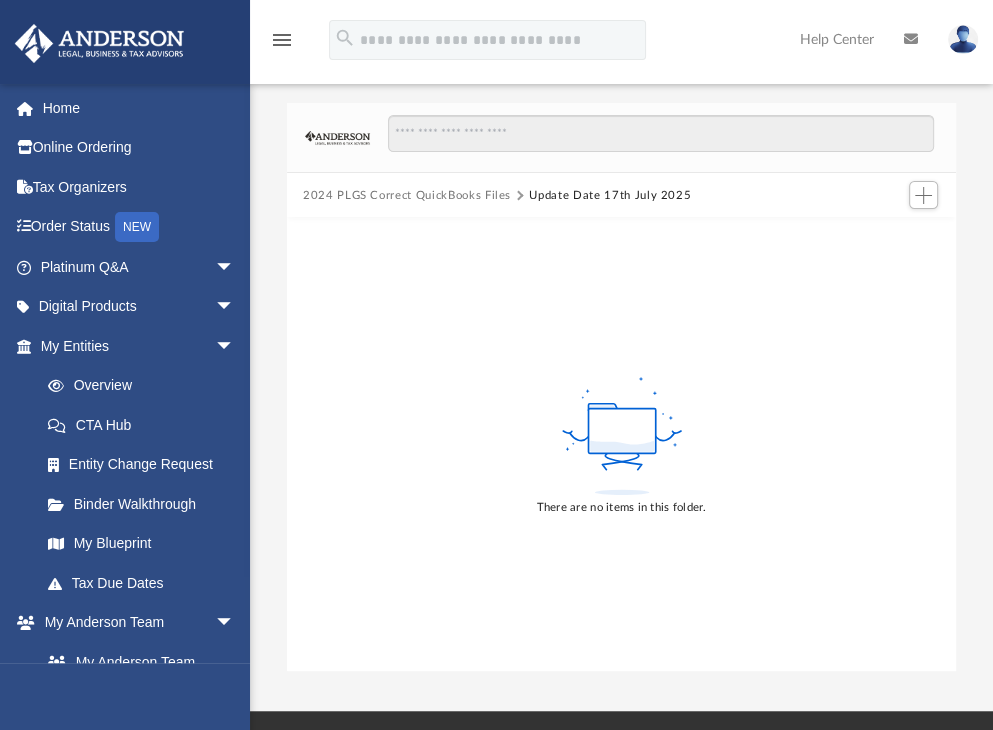 click on "2024 PLGS Correct QuickBooks Files" at bounding box center (407, 196) 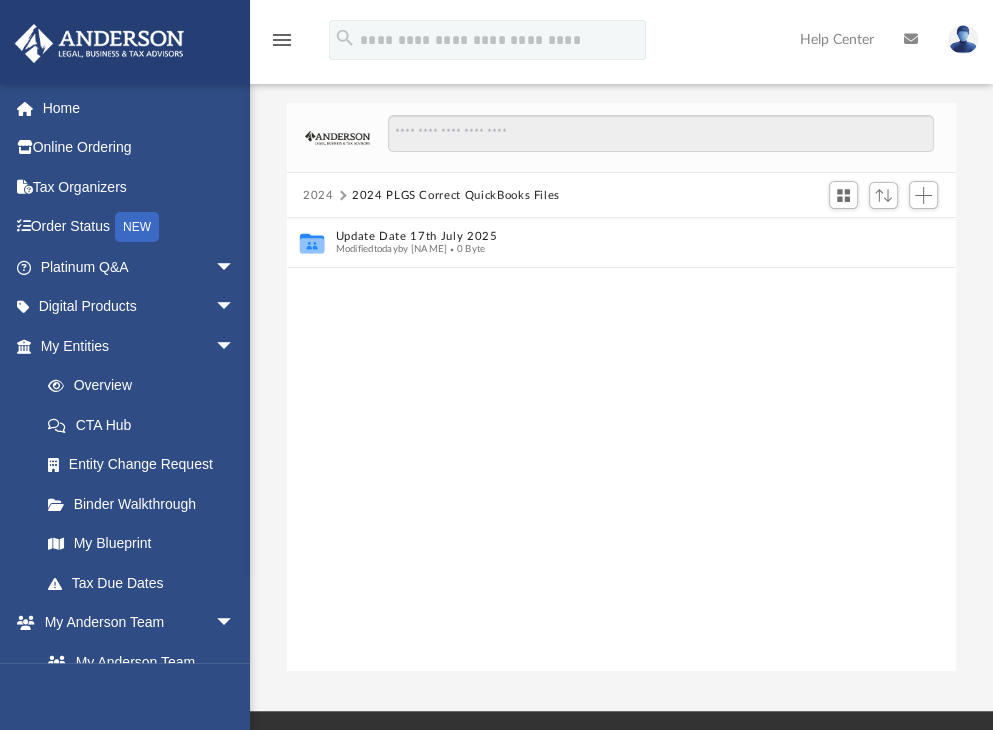 scroll, scrollTop: 16, scrollLeft: 16, axis: both 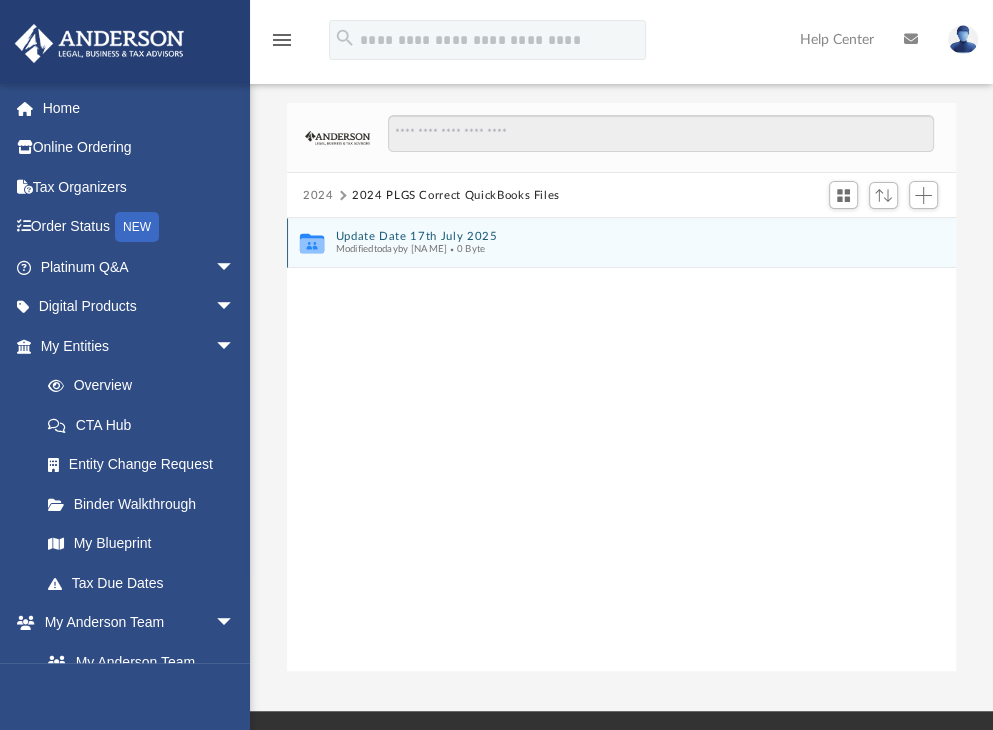 click on "Update Date 17th July 2025" at bounding box center (608, 236) 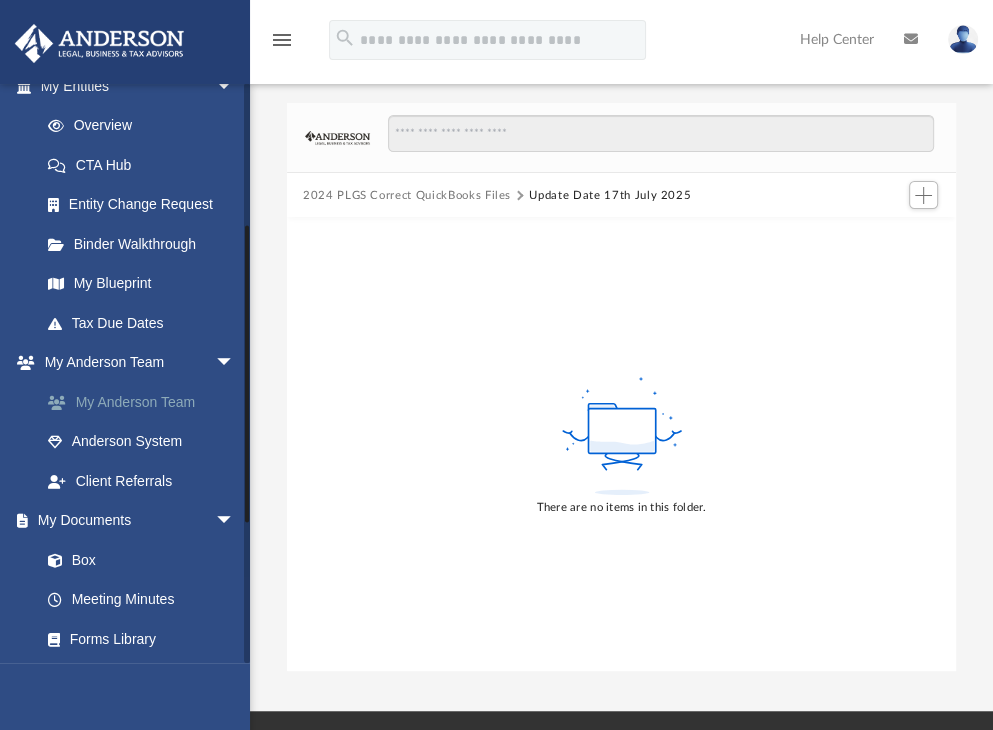 scroll, scrollTop: 272, scrollLeft: 0, axis: vertical 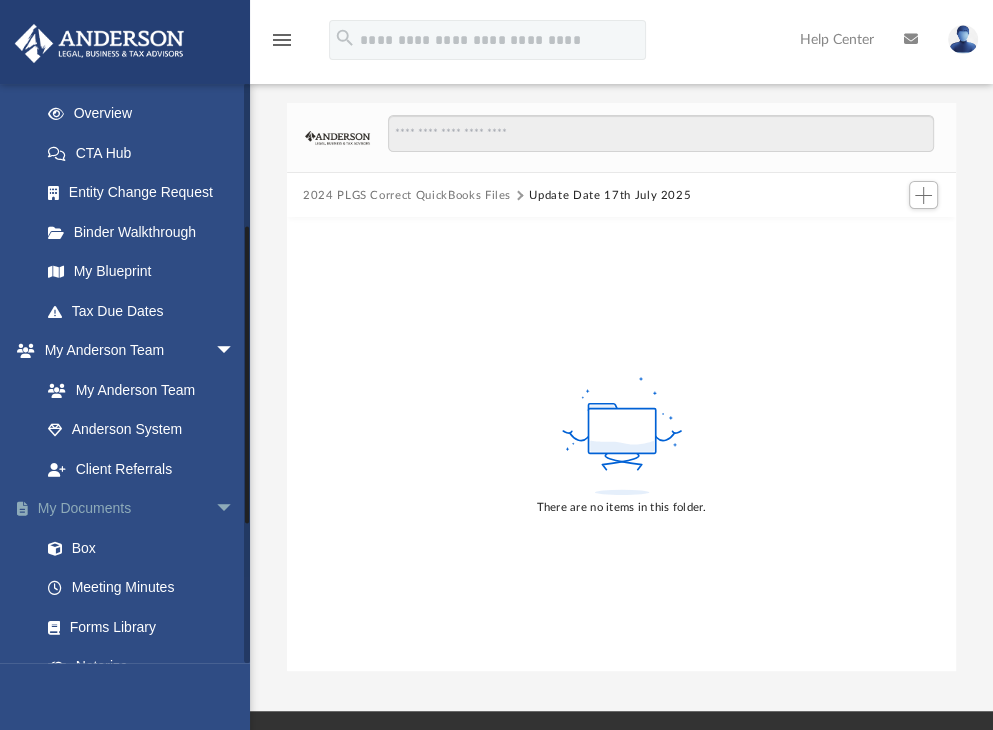 click on "My Documents arrow_drop_down" at bounding box center [139, 509] 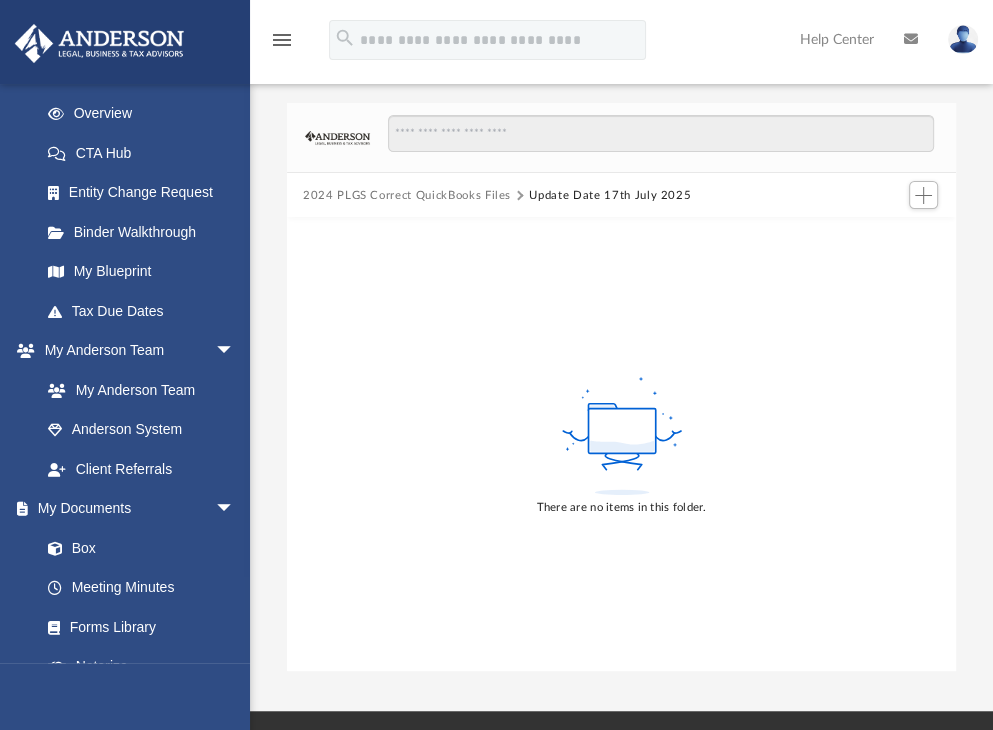 click on "2024 PLGS Correct QuickBooks Files" at bounding box center (407, 196) 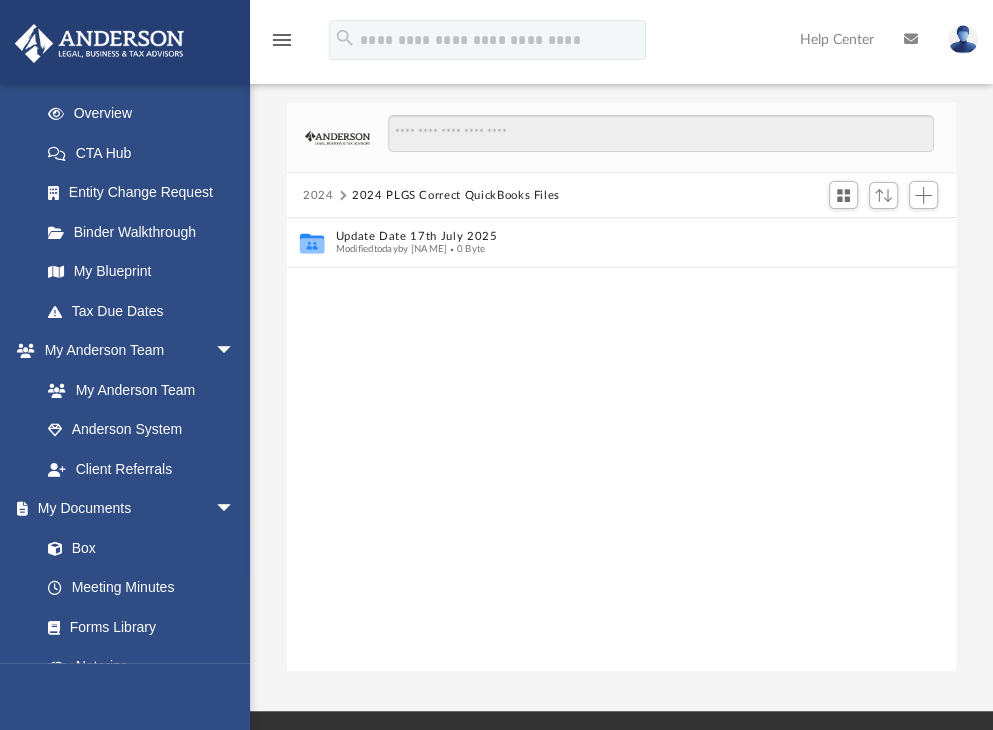 scroll, scrollTop: 16, scrollLeft: 16, axis: both 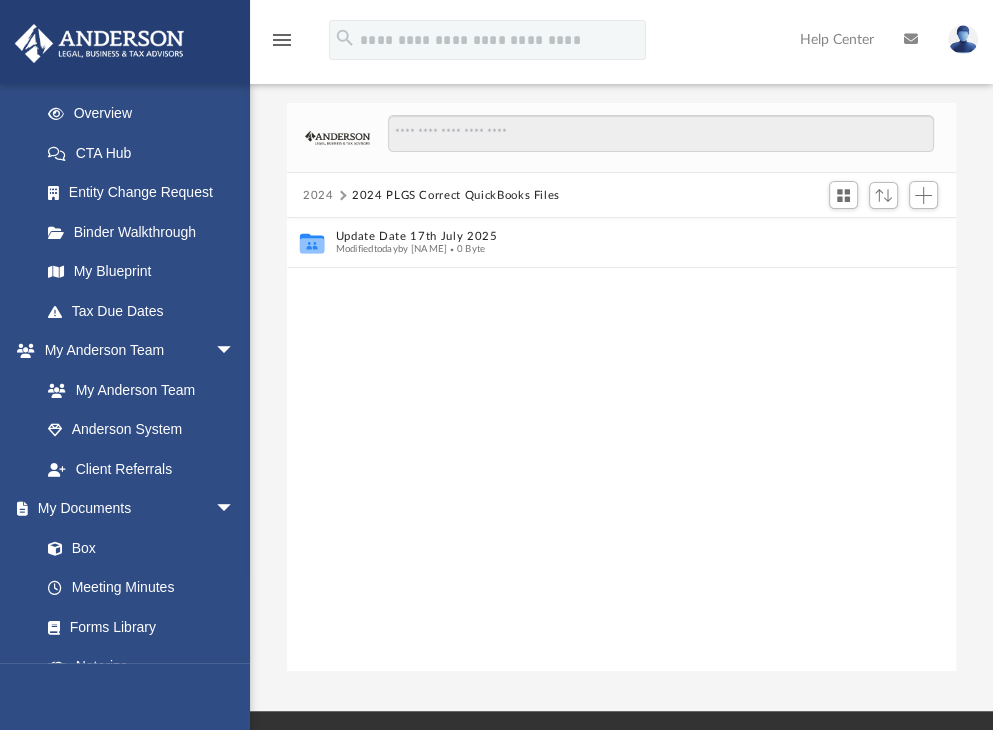 click on "2024" at bounding box center (318, 196) 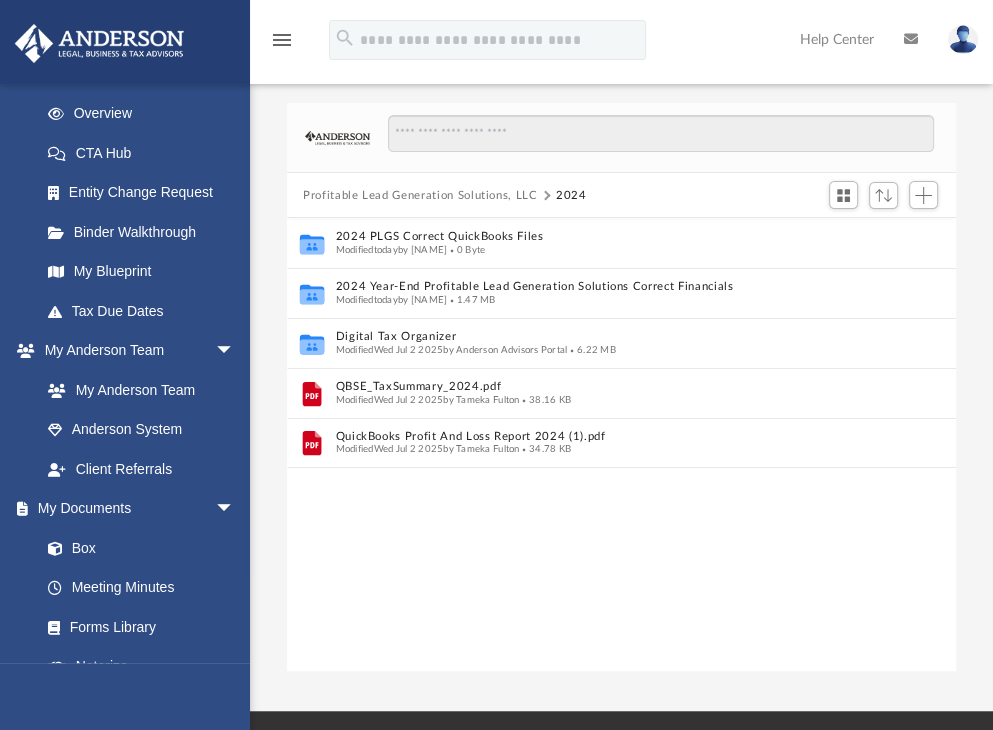 click on "Profitable Lead Generation Solutions, LLC" at bounding box center (420, 196) 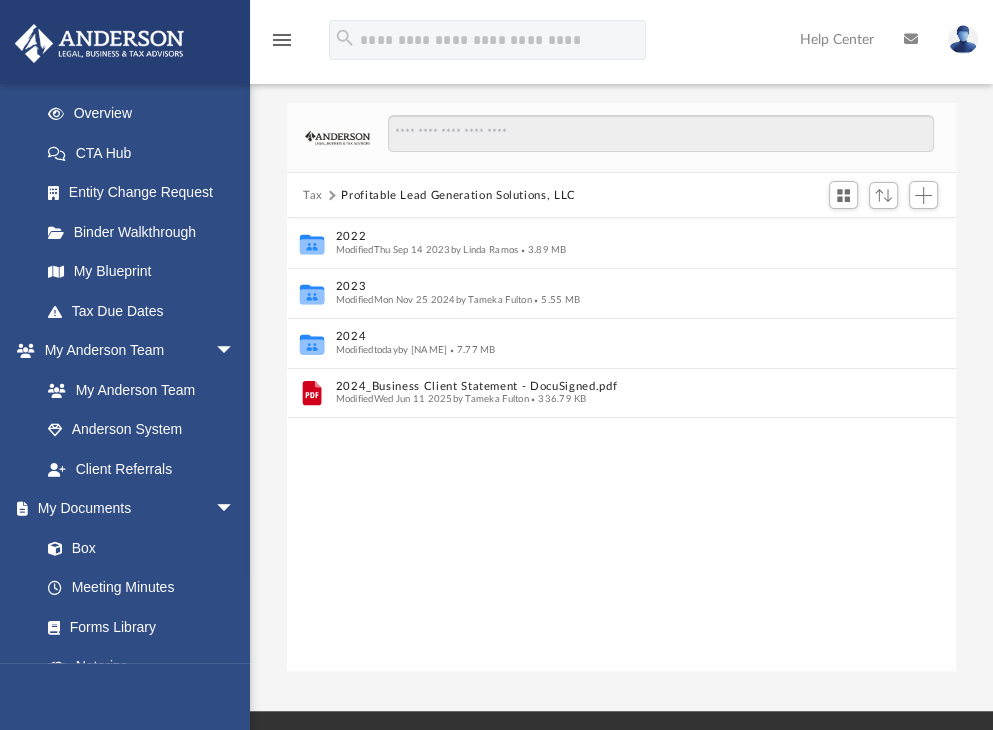 click on "Tax" at bounding box center (313, 196) 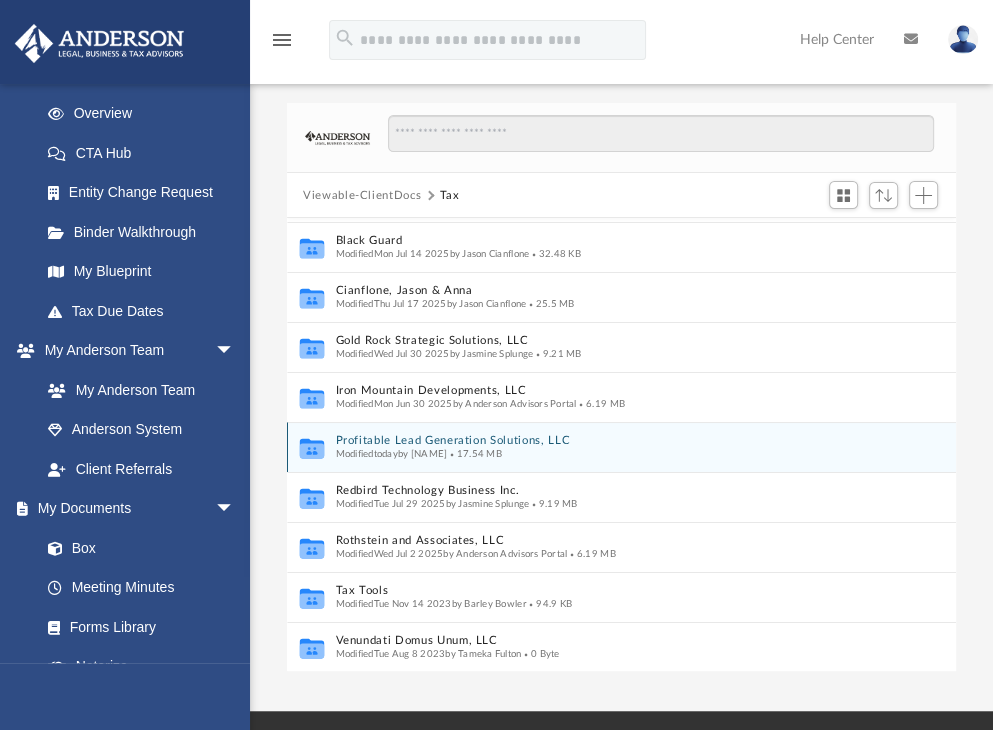 scroll, scrollTop: 102, scrollLeft: 0, axis: vertical 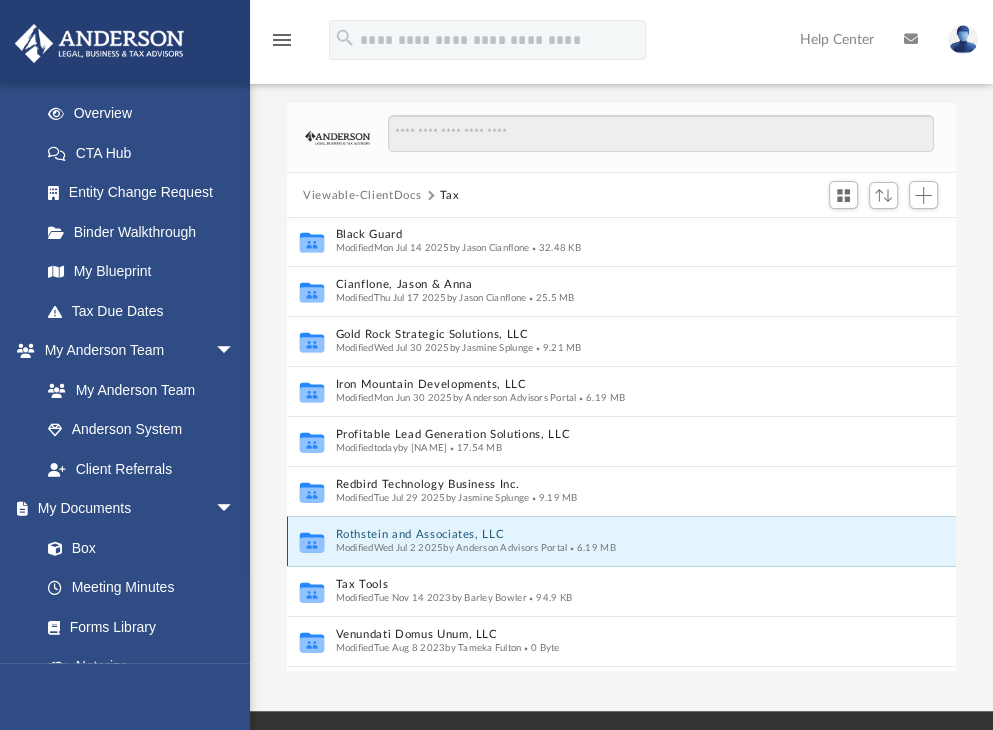 click on "Rothstein and Associates, LLC" at bounding box center (601, 535) 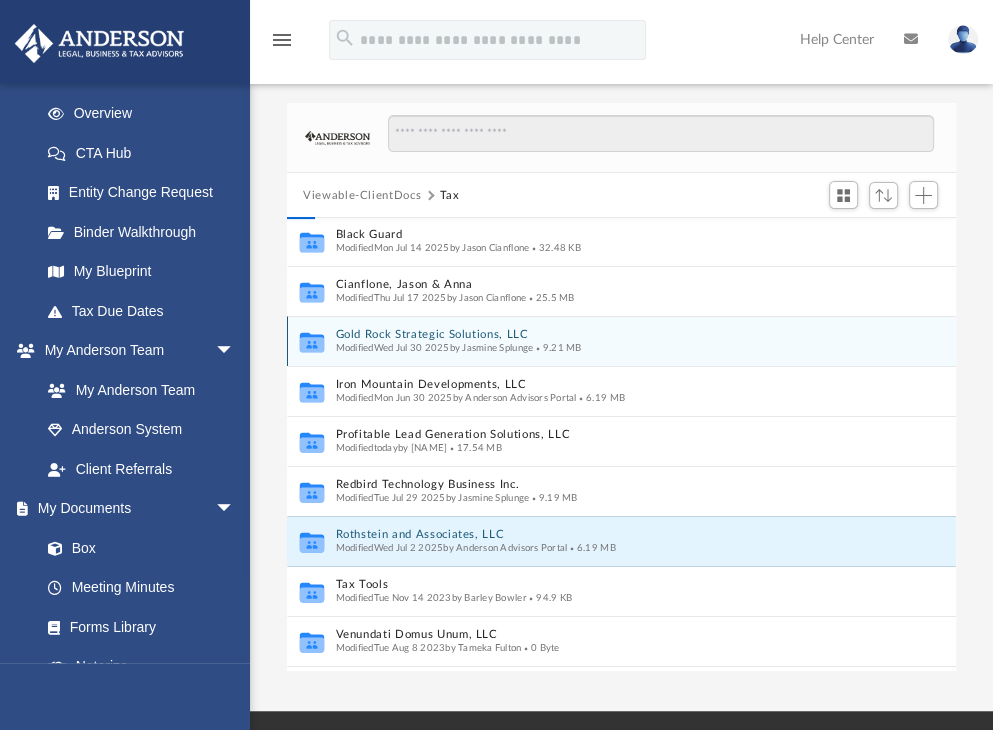 scroll, scrollTop: 0, scrollLeft: 0, axis: both 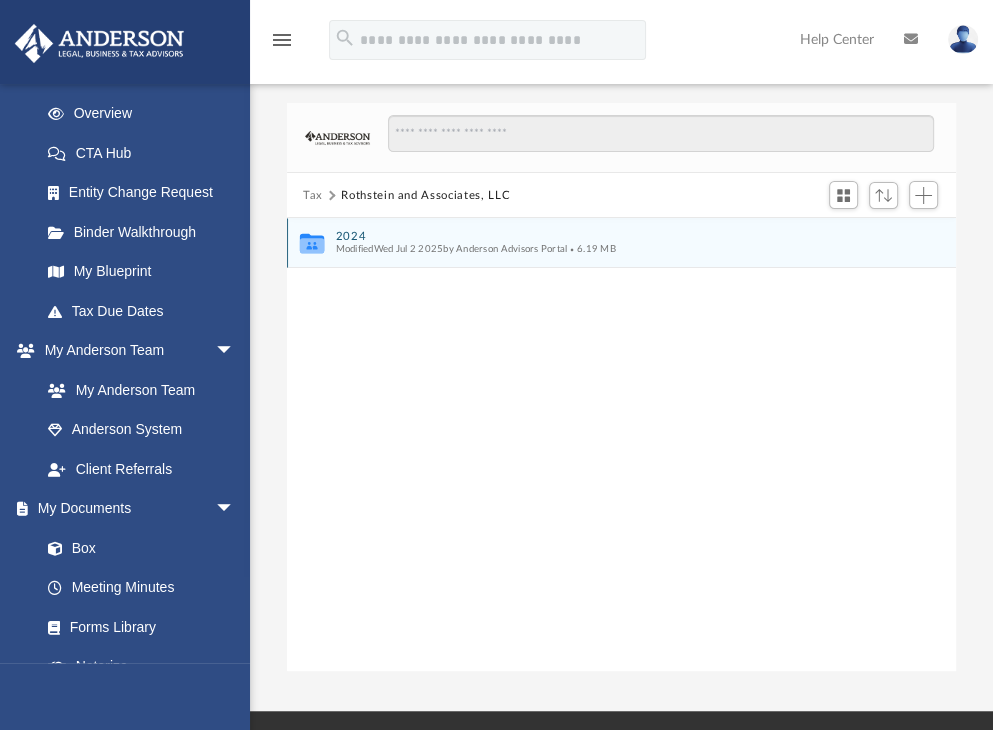 click on "2024" at bounding box center [608, 236] 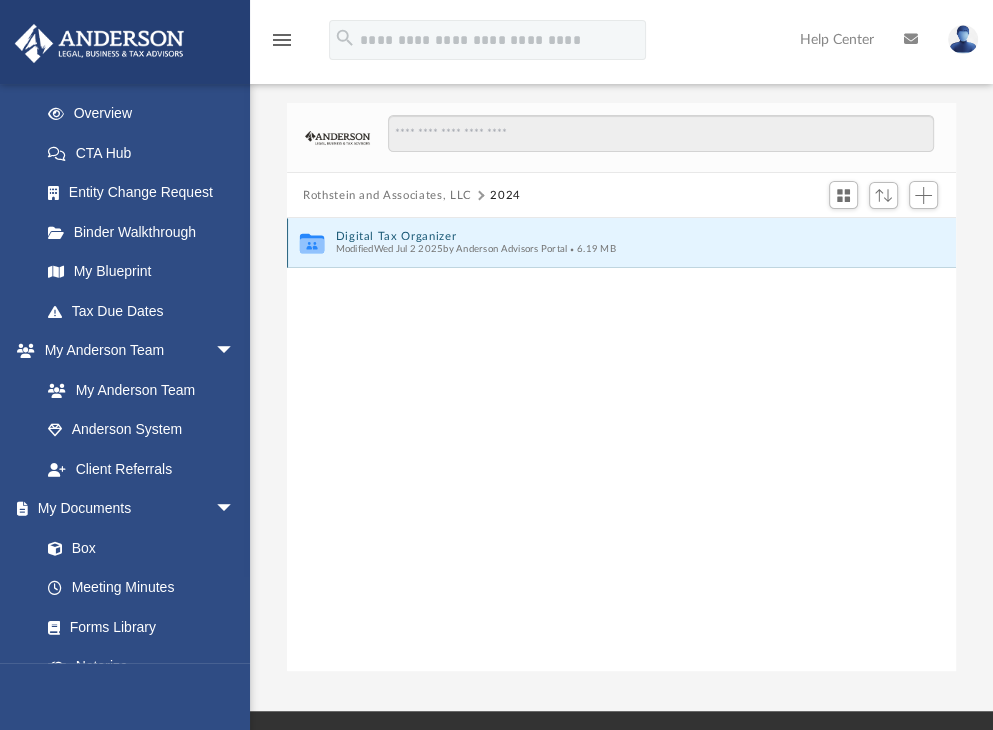 click on "Digital Tax Organizer" at bounding box center [608, 236] 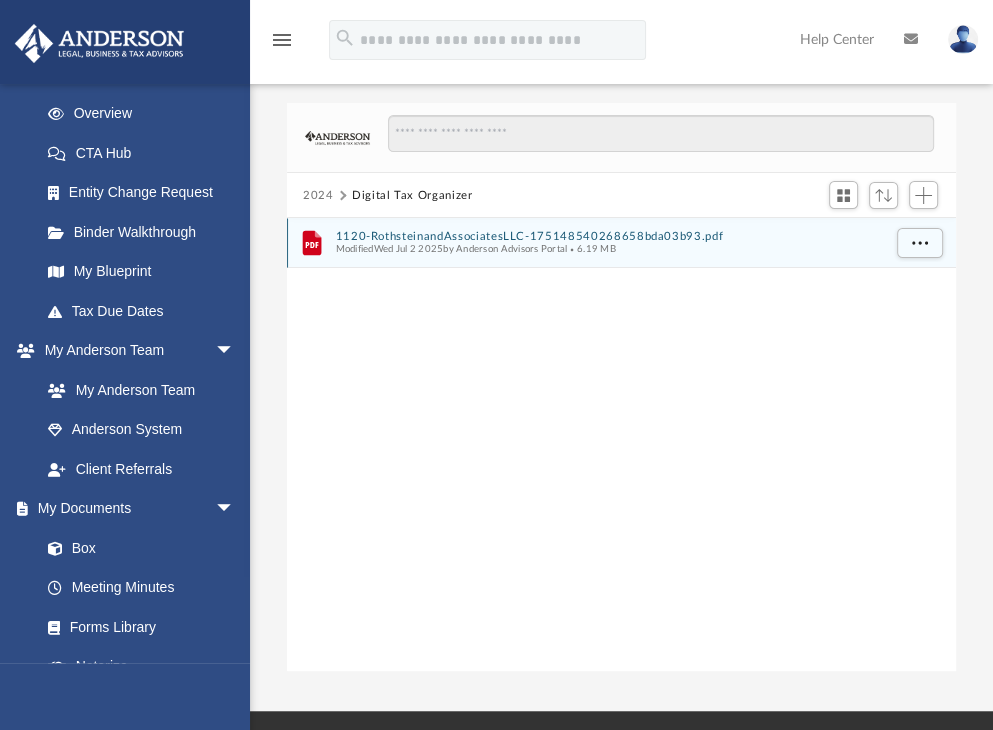 click on "1120-RothsteinandAssociatesLLC-175148540268658bda03b93.pdf" at bounding box center (608, 236) 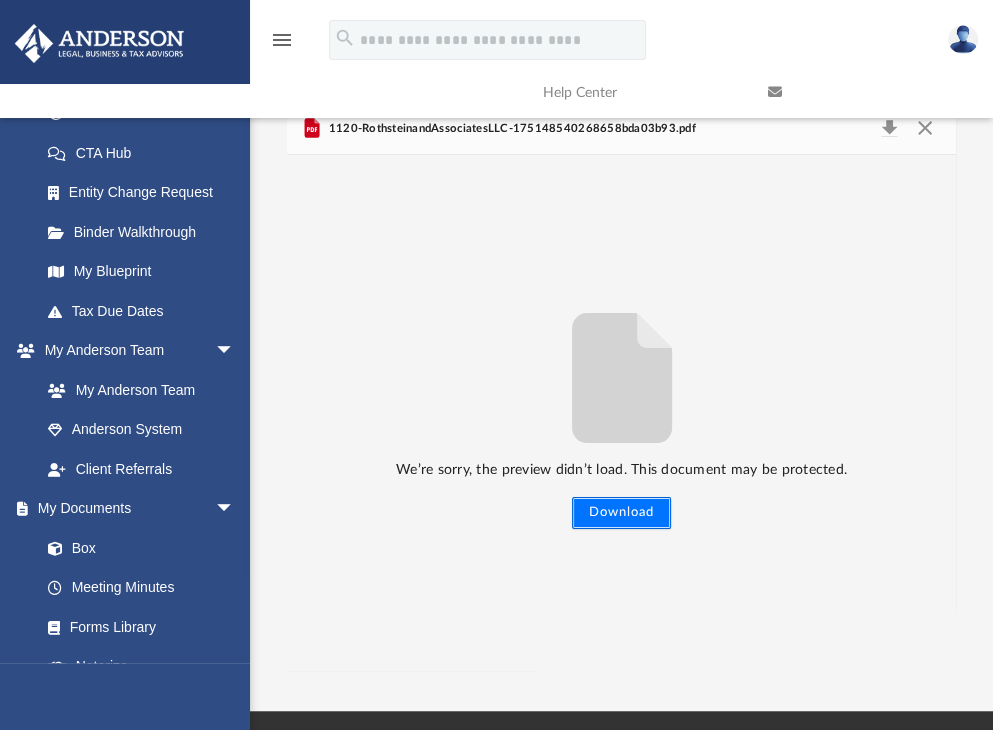 click on "Download" at bounding box center (621, 513) 